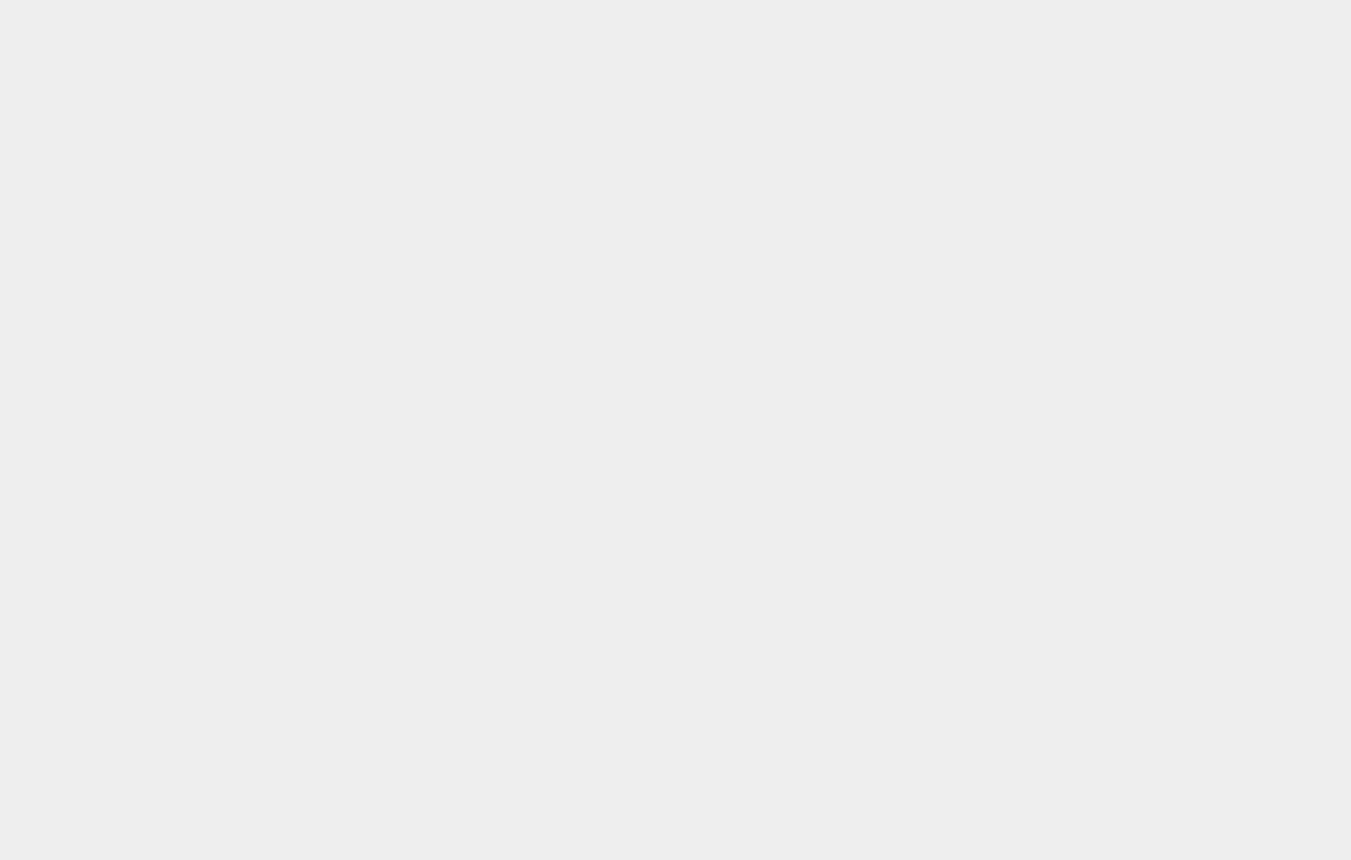 scroll, scrollTop: 0, scrollLeft: 0, axis: both 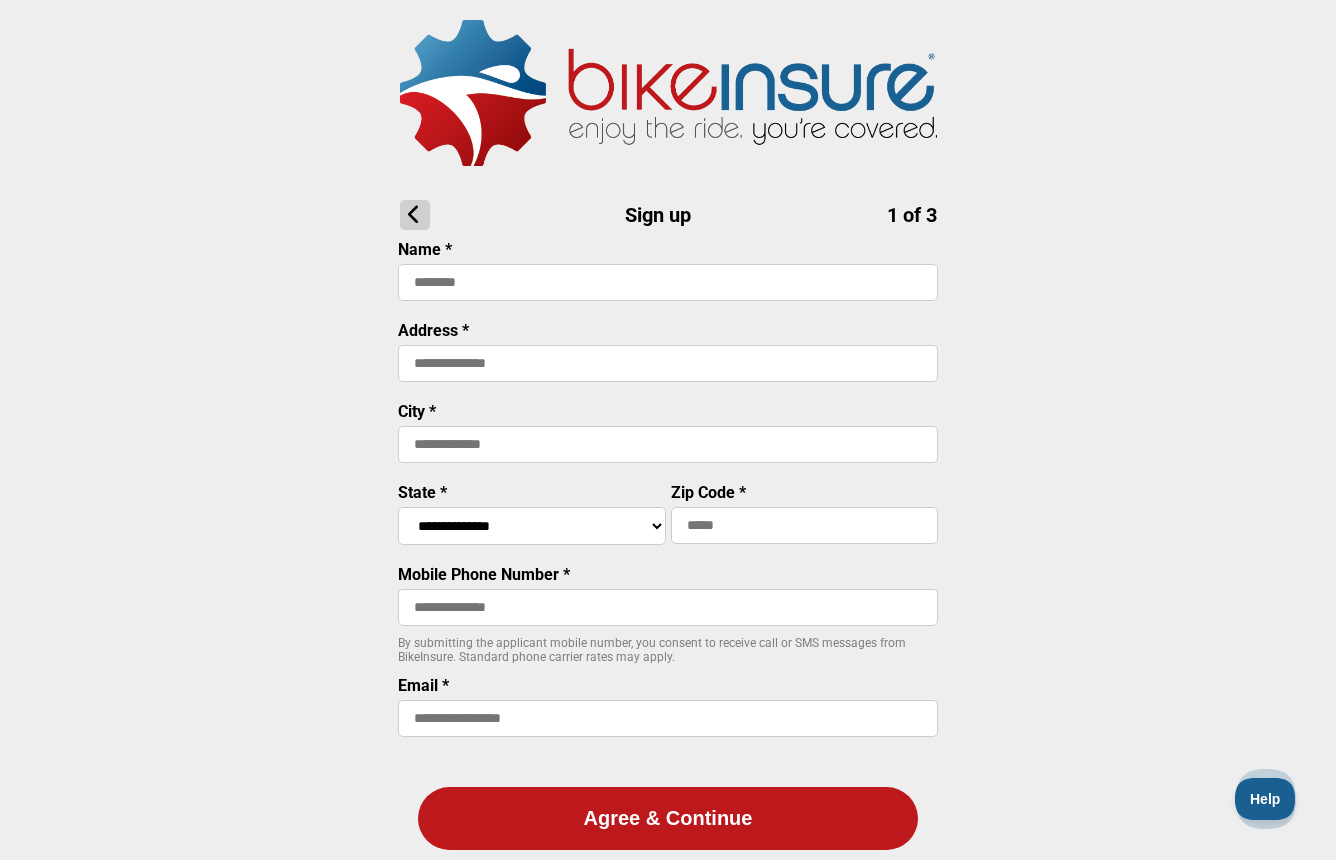 click at bounding box center [668, 282] 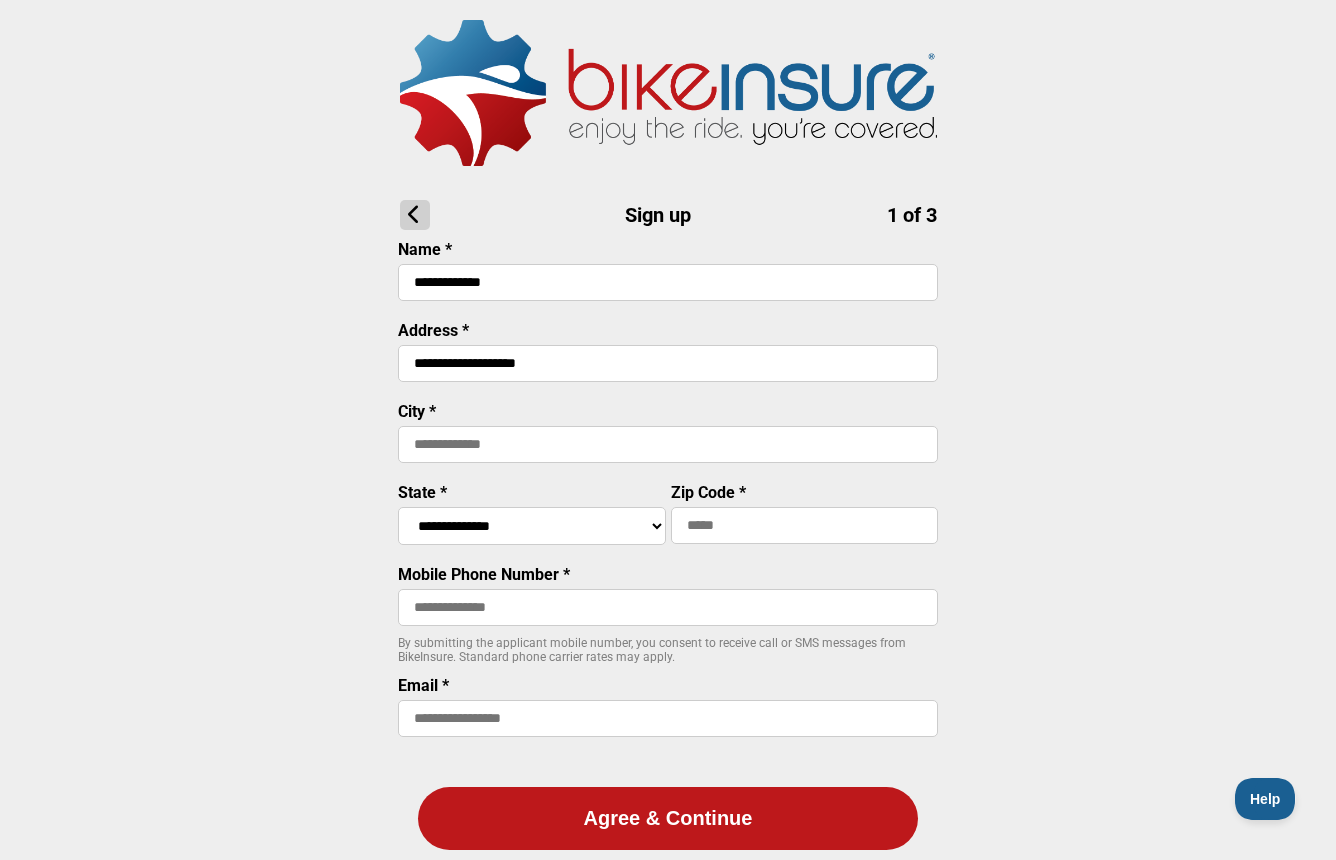 type on "**********" 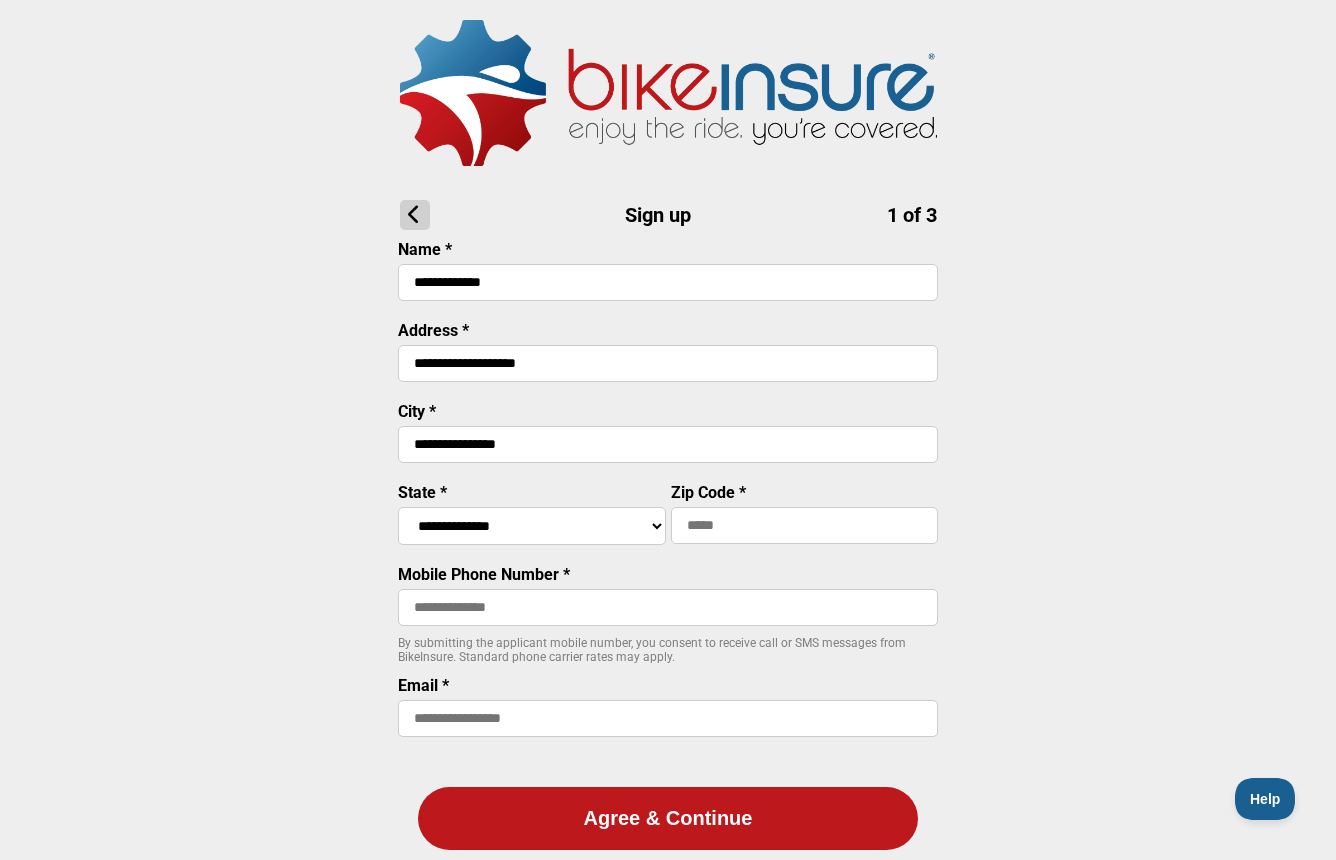select on "****" 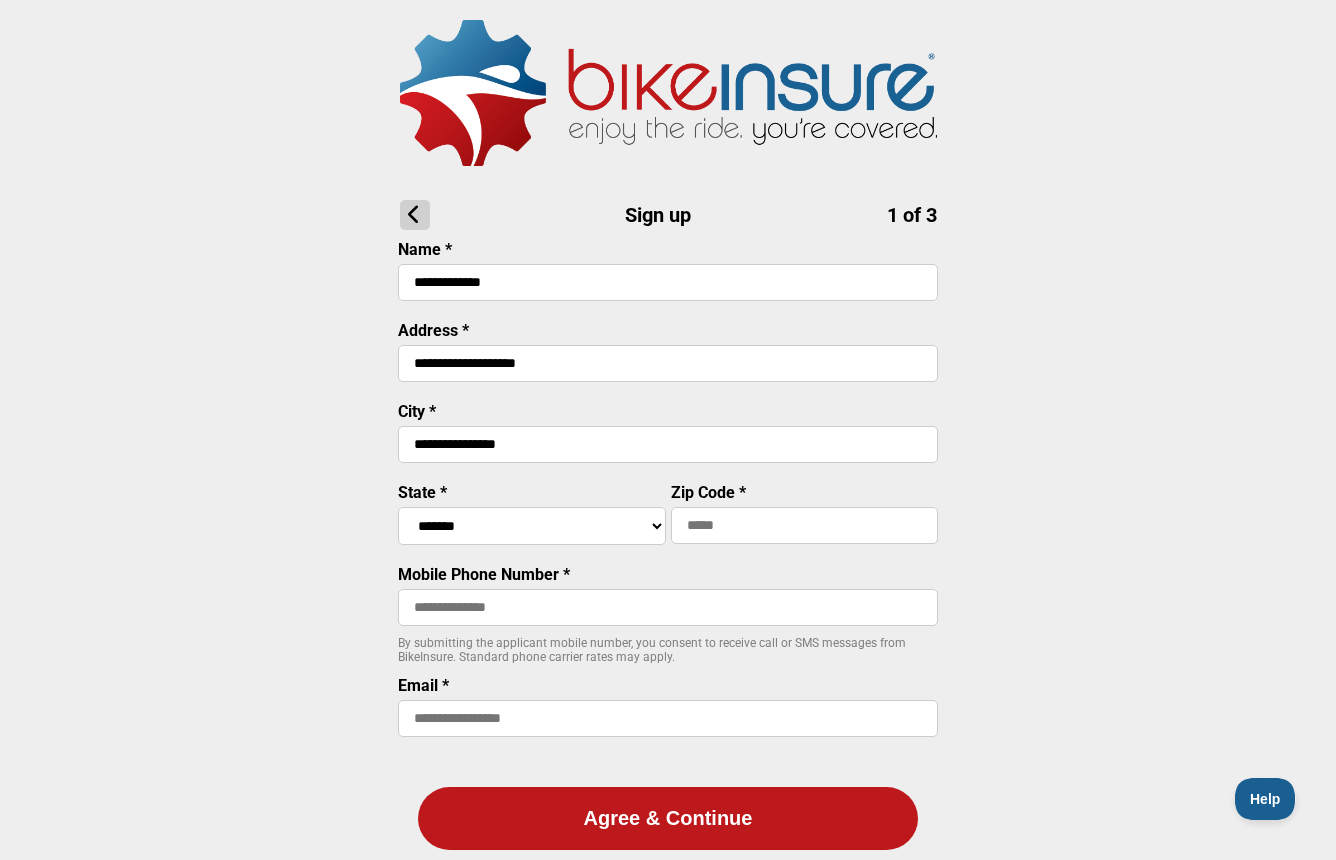 type on "*****" 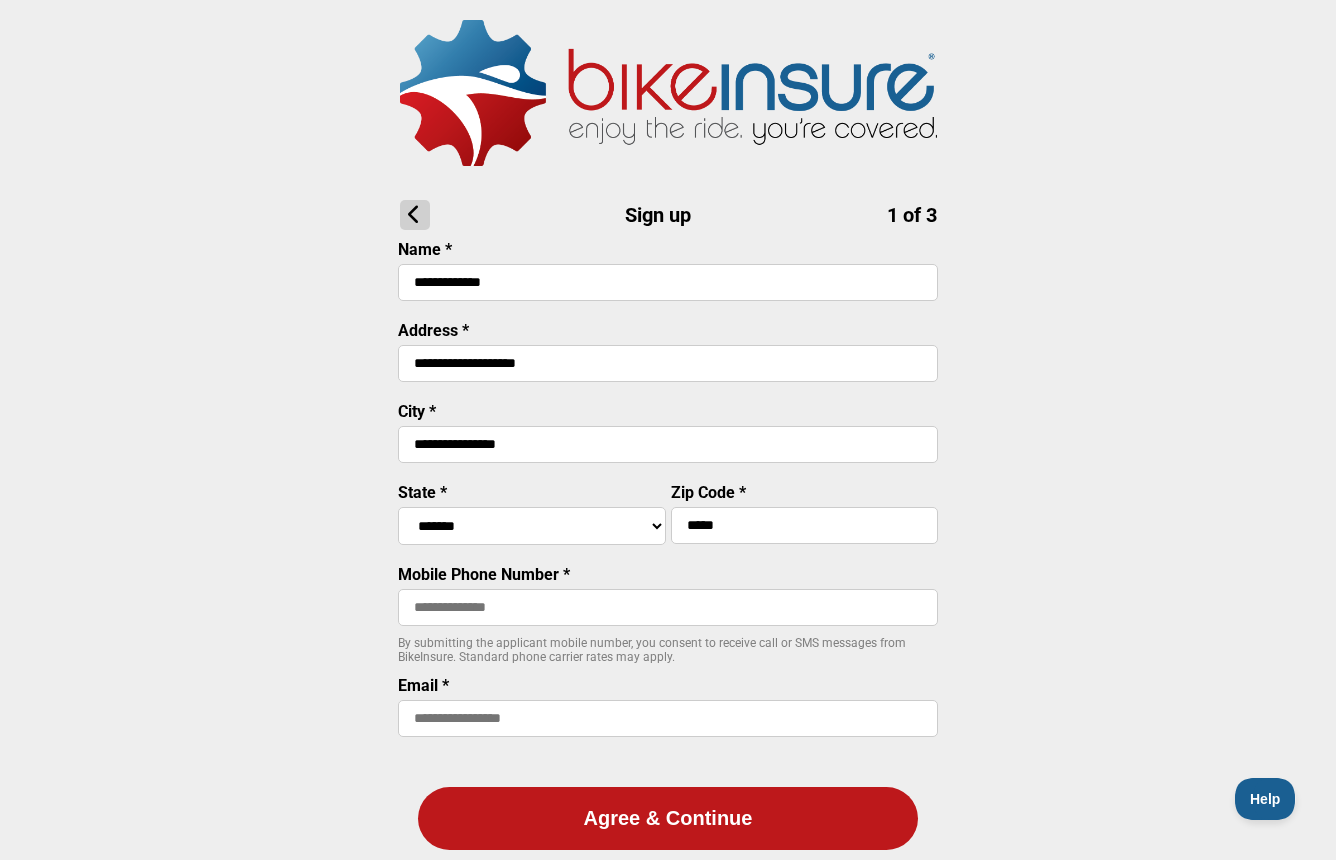 type on "**********" 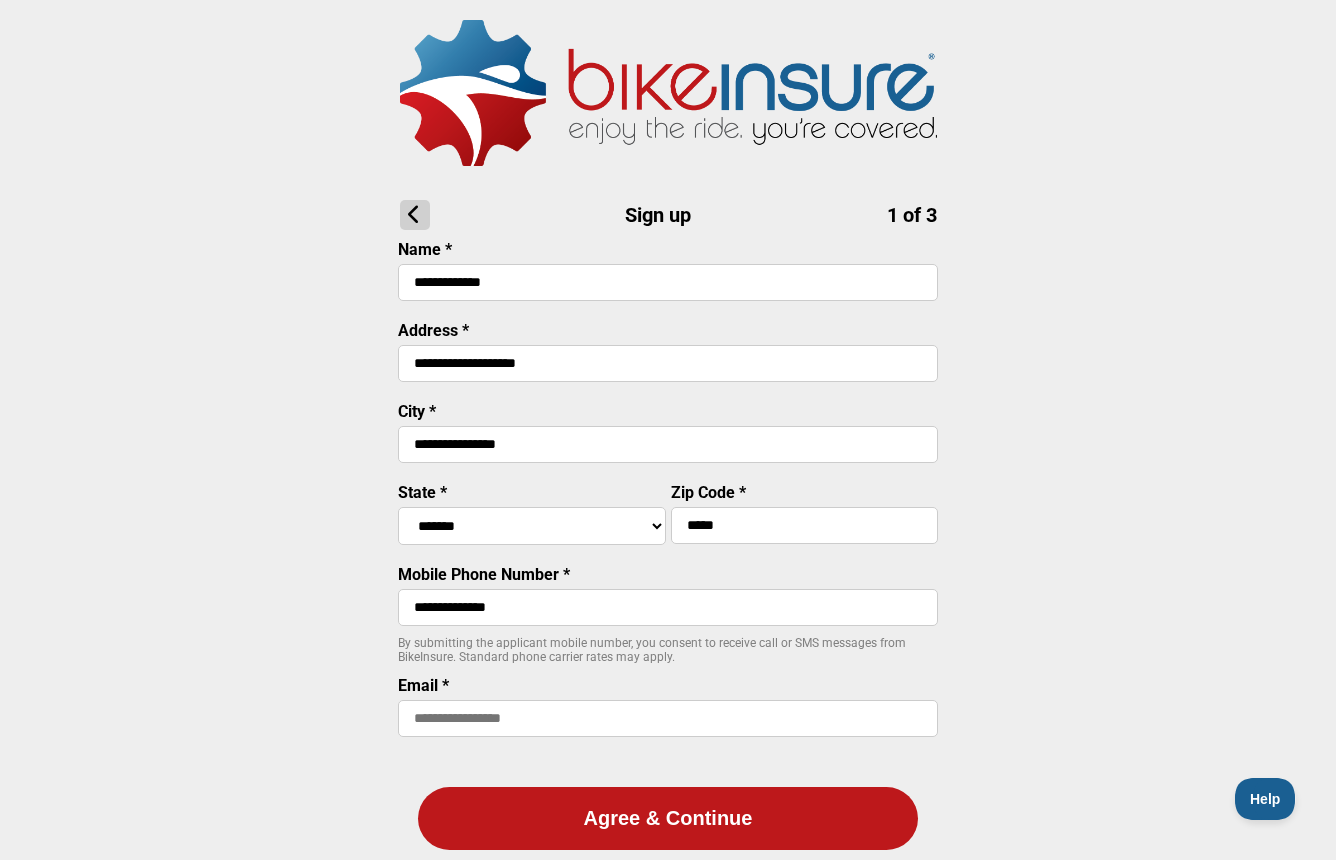 type on "**********" 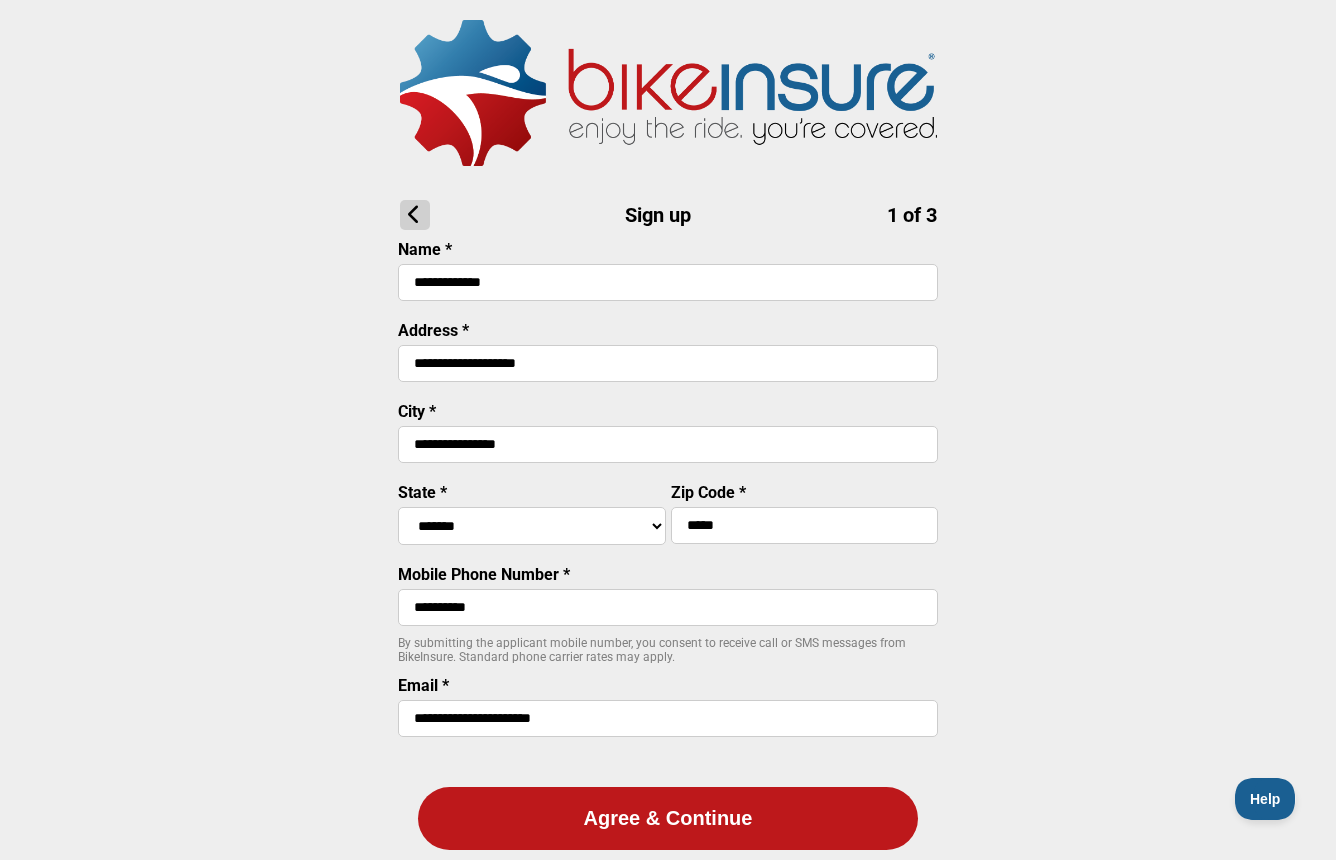 click on "Sign up  1 of 3   Name *   [NAME]   Address *   [ADDRESS]   City *   [CITY]   State *   [STATE]   Zip Code *   [ZIP]   Mobile Phone Number *   [PHONE]   By submitting the applicant mobile number, you consent to receive call or SMS messages from BikeInsure. Standard phone carrier rates may apply.     Email *   [EMAIL]           Agree & Continue   * Required Field   Your privacy is important to us." at bounding box center (668, 549) 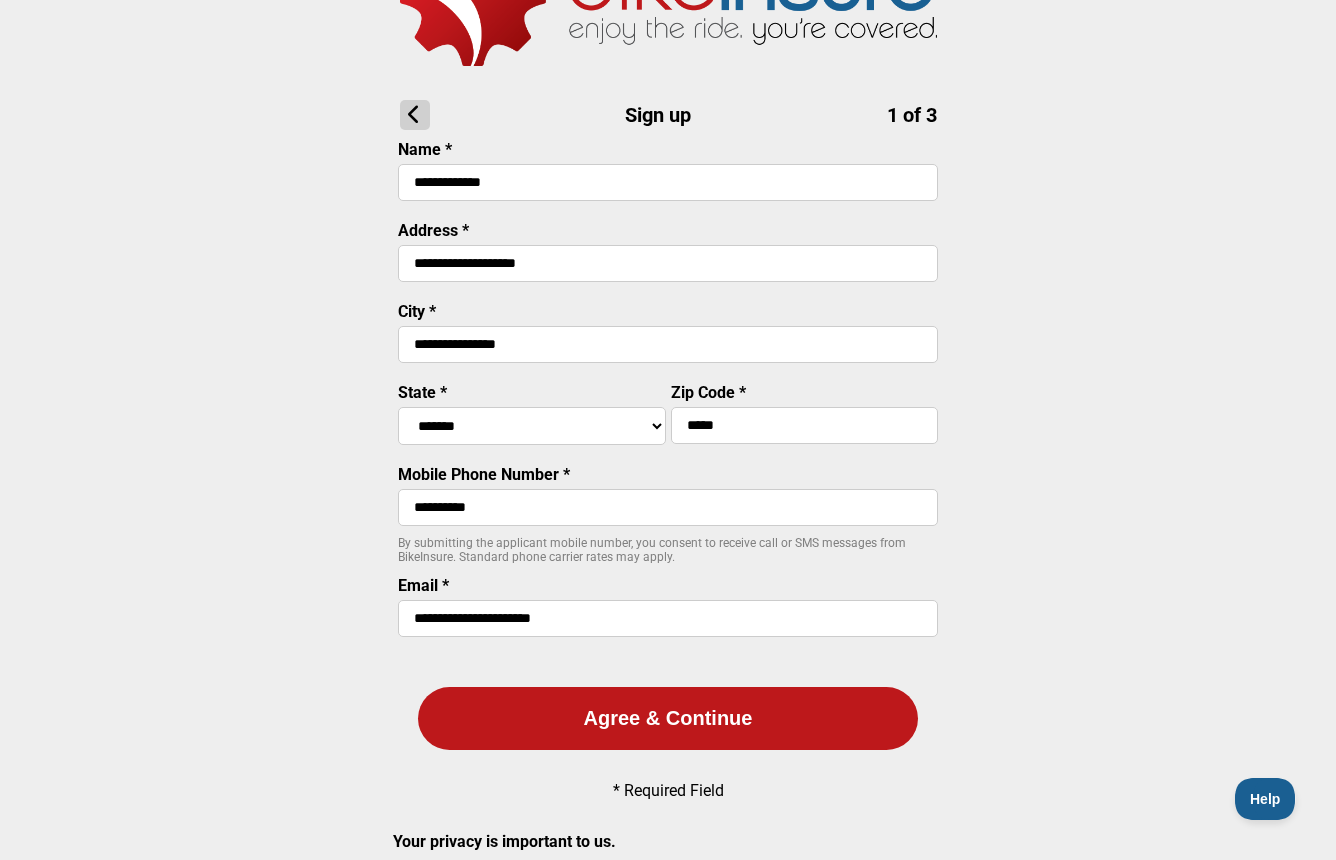scroll, scrollTop: 250, scrollLeft: 0, axis: vertical 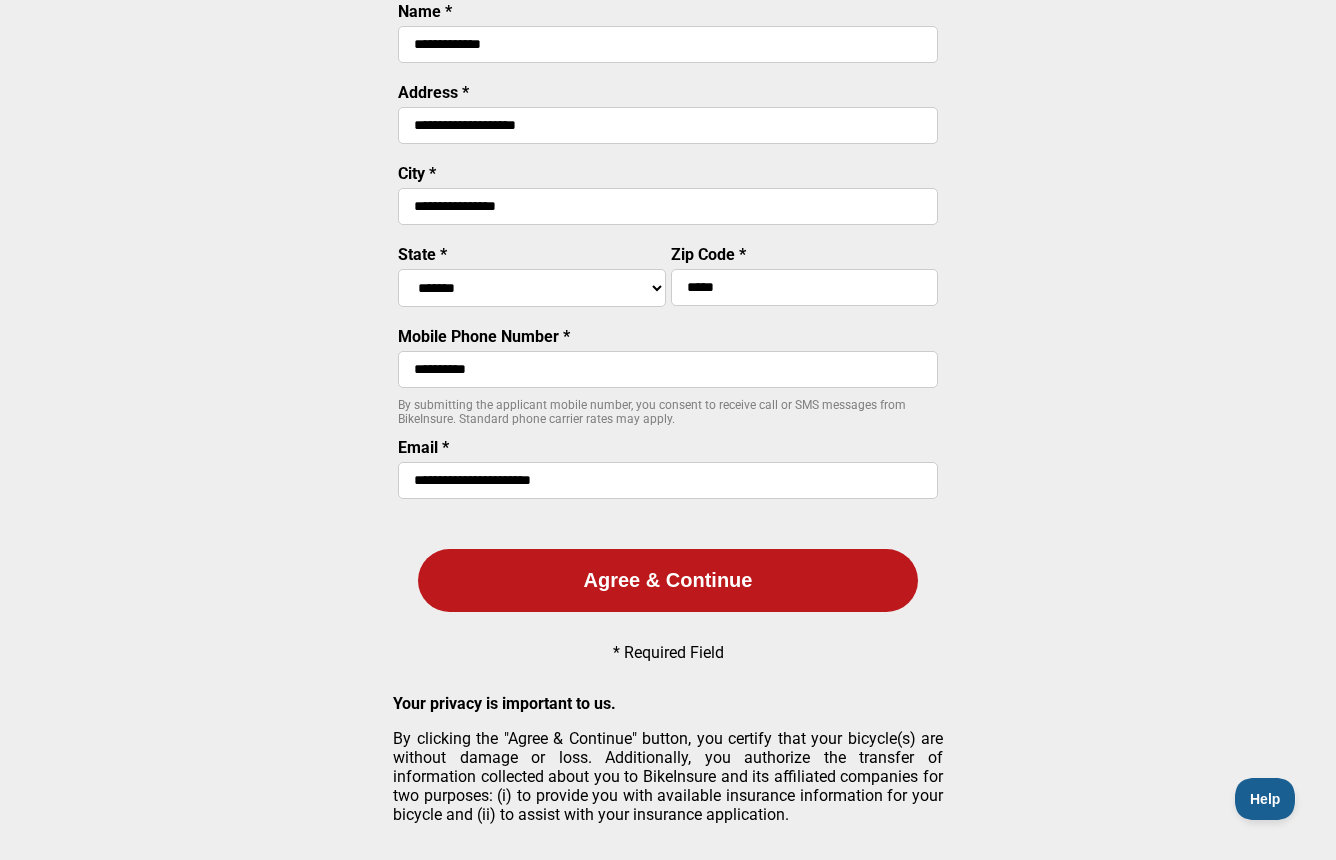 click on "Sign up  1 of 3   Name *   [NAME]   Address *   [ADDRESS]   City *   [CITY]   State *   [STATE]   Zip Code *   [ZIP]   Mobile Phone Number *   [PHONE]   By submitting the applicant mobile number, you consent to receive call or SMS messages from BikeInsure. Standard phone carrier rates may apply.     Email *   [EMAIL]           Agree & Continue   * Required Field   Your privacy is important to us." at bounding box center [668, 311] 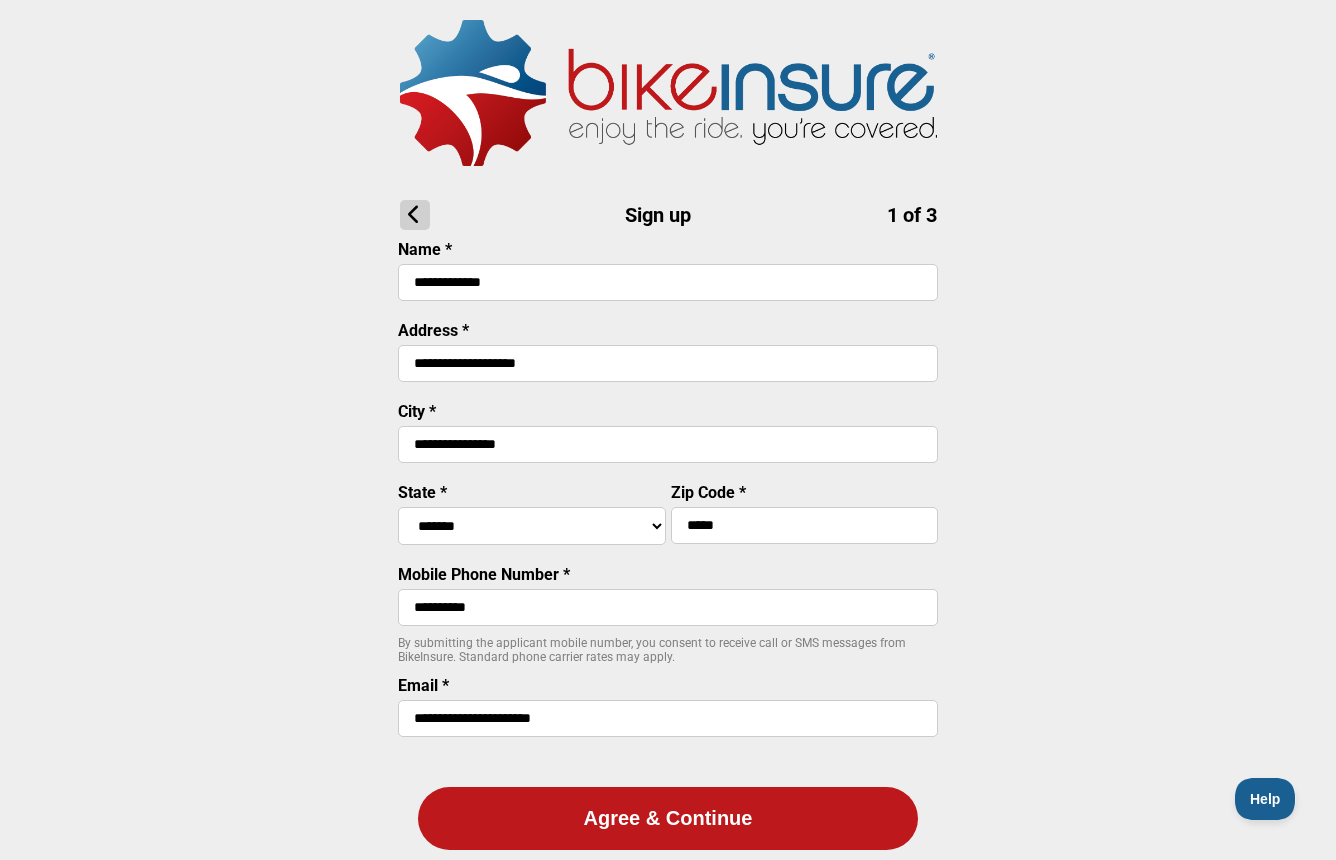 scroll, scrollTop: 200, scrollLeft: 0, axis: vertical 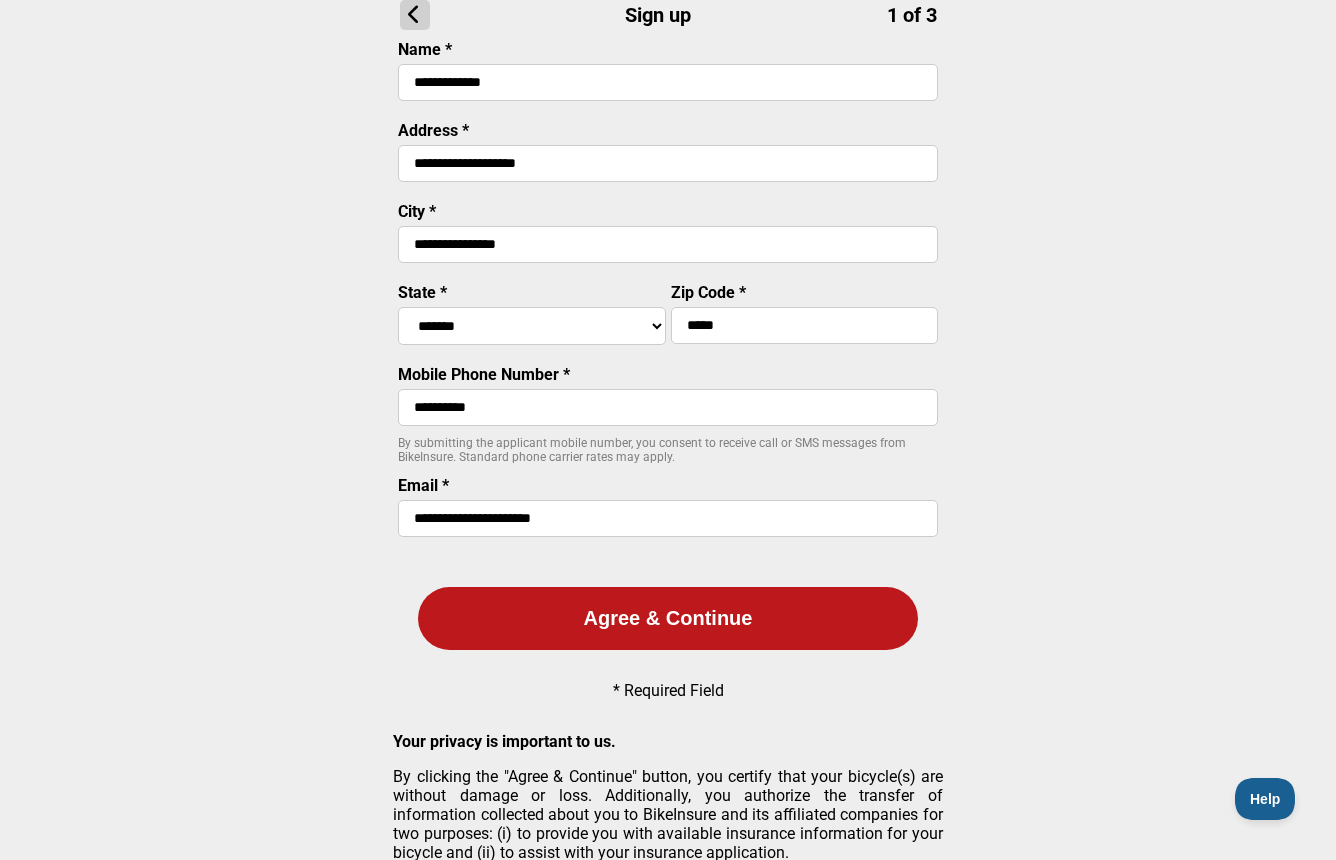 click on "Agree & Continue" at bounding box center [668, 618] 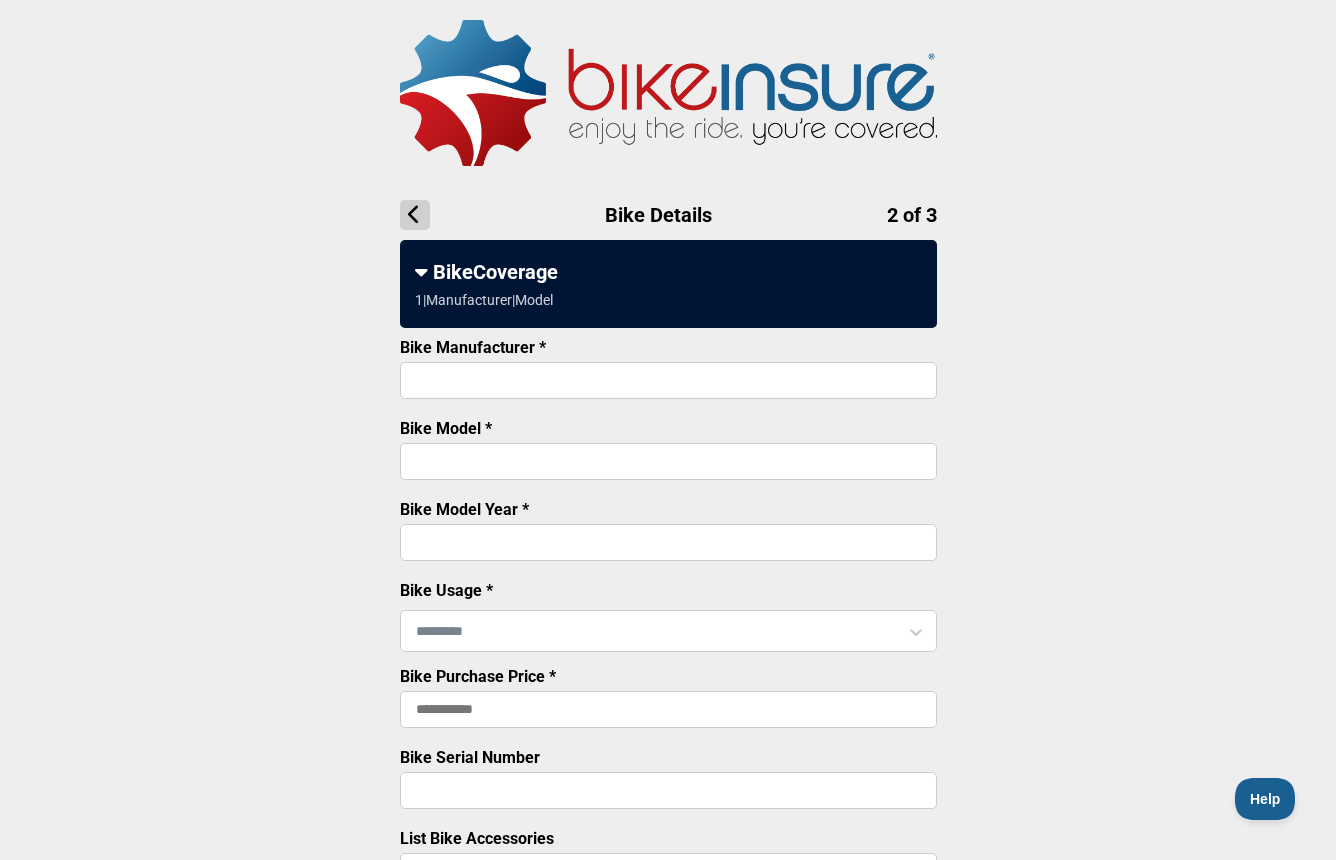 scroll, scrollTop: 100, scrollLeft: 0, axis: vertical 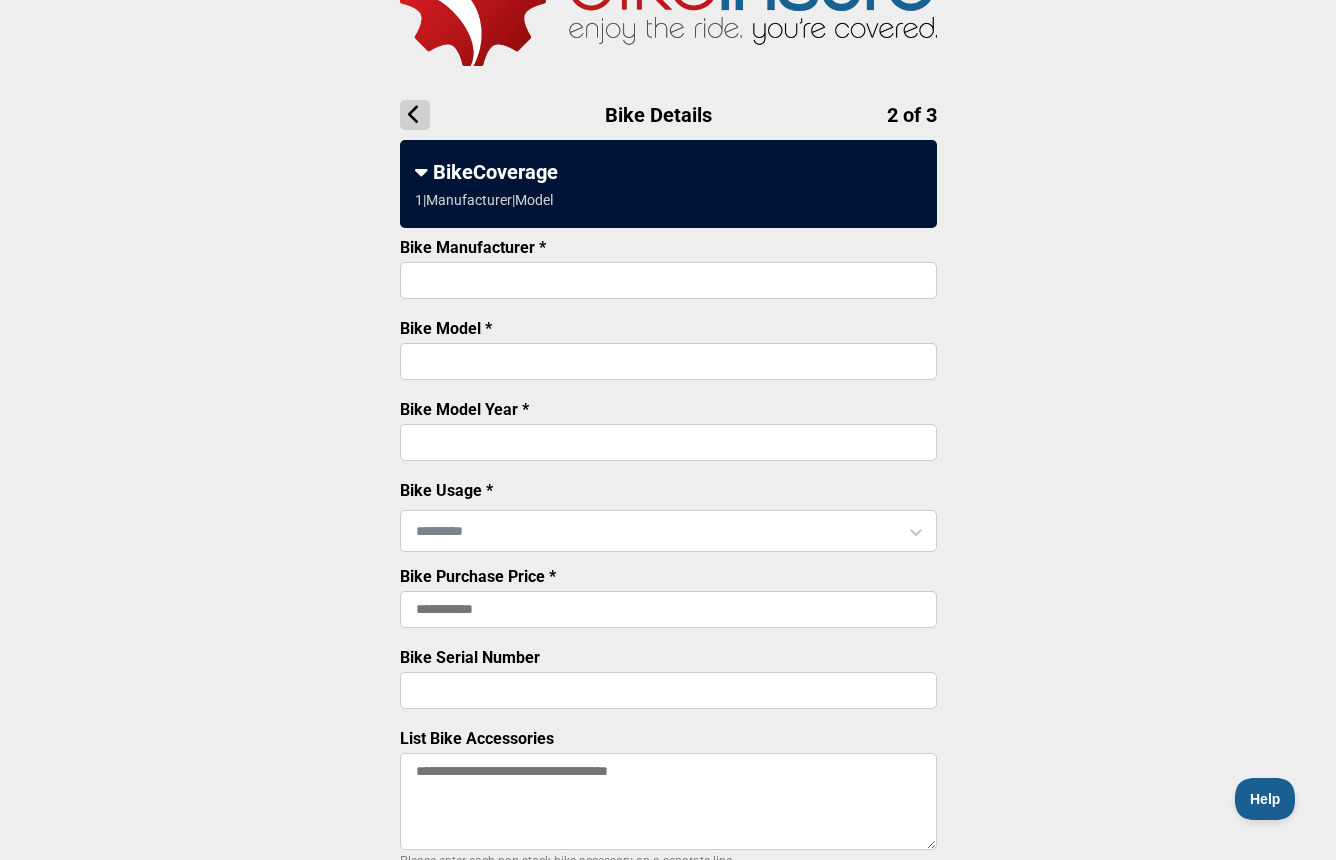 click on "Bike Manufacturer   *" at bounding box center (668, 280) 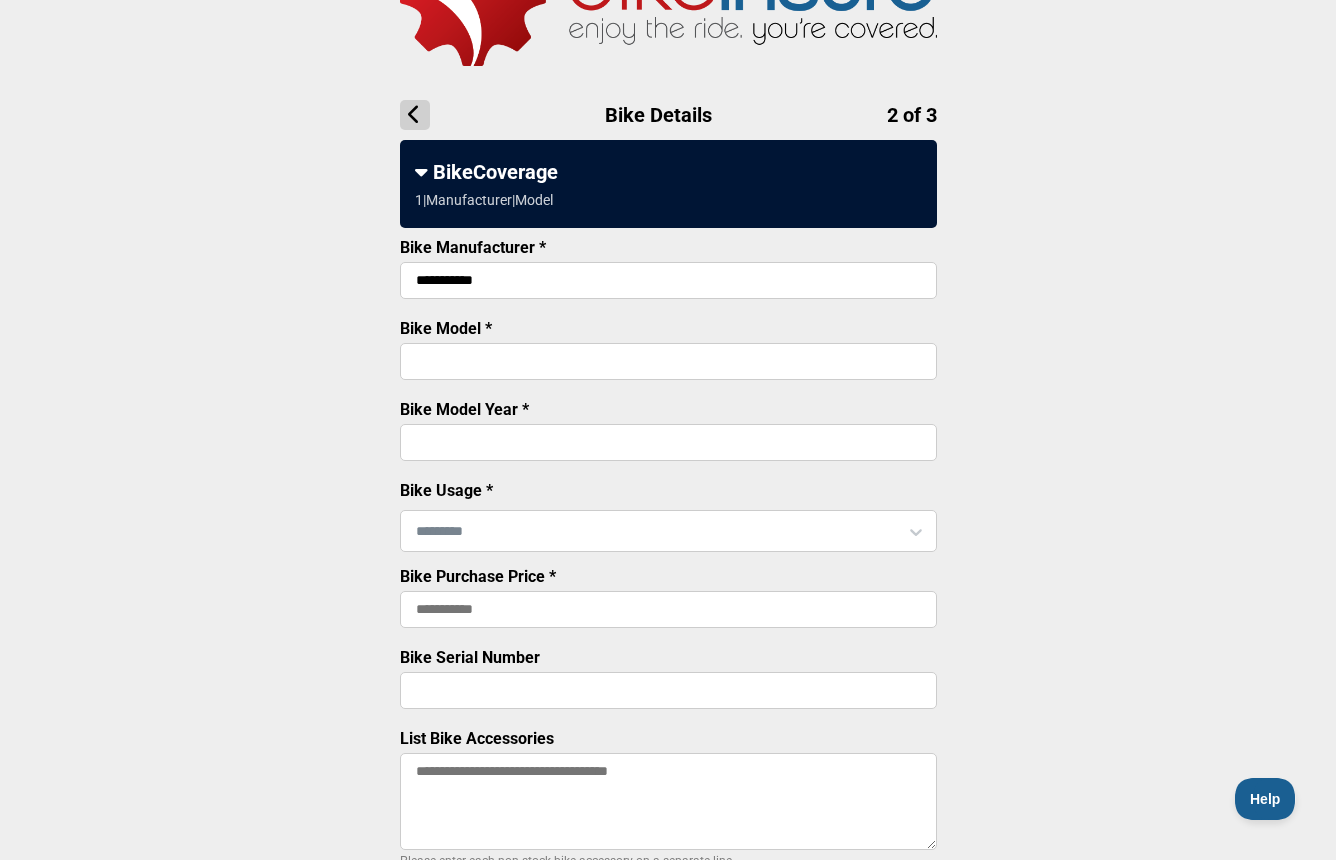 type on "**********" 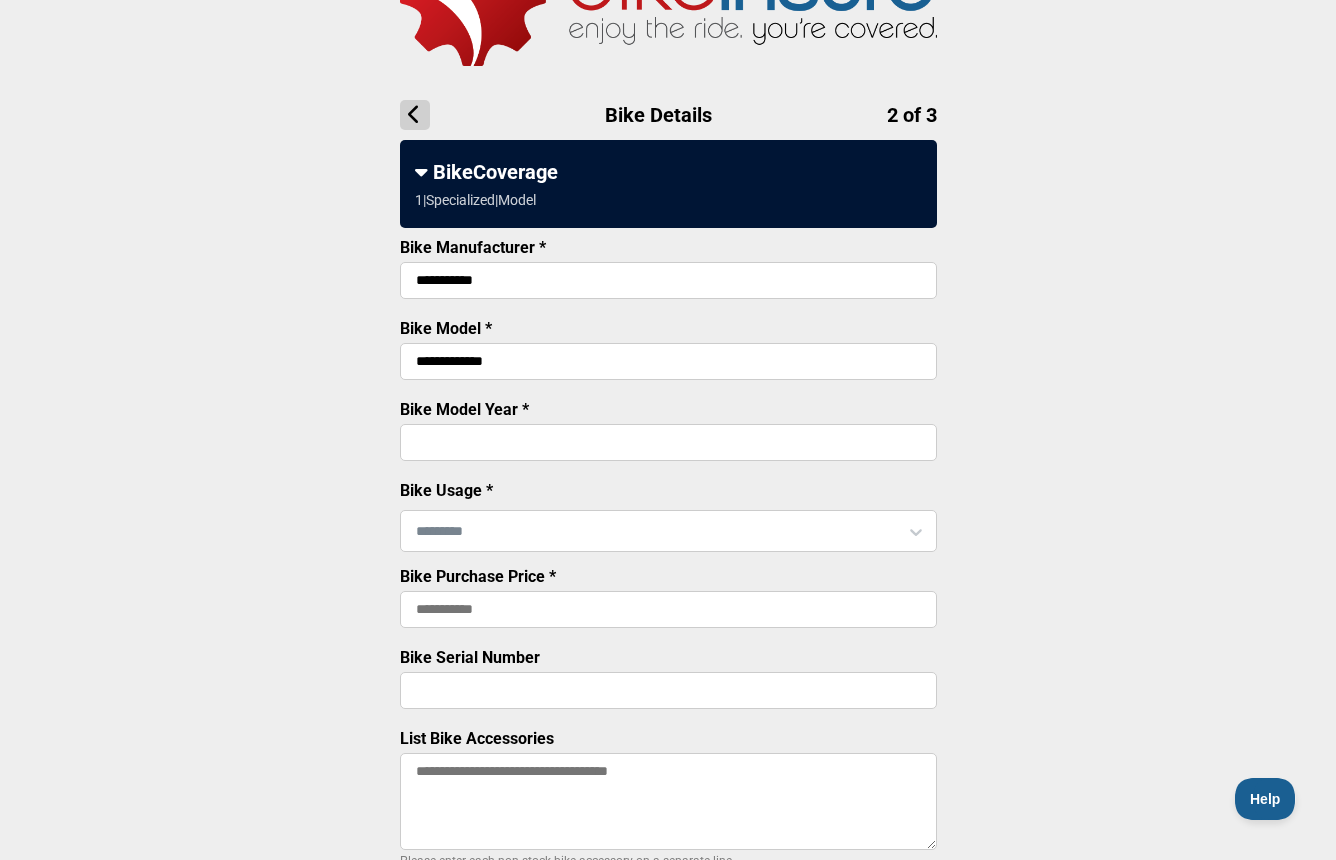 type on "**********" 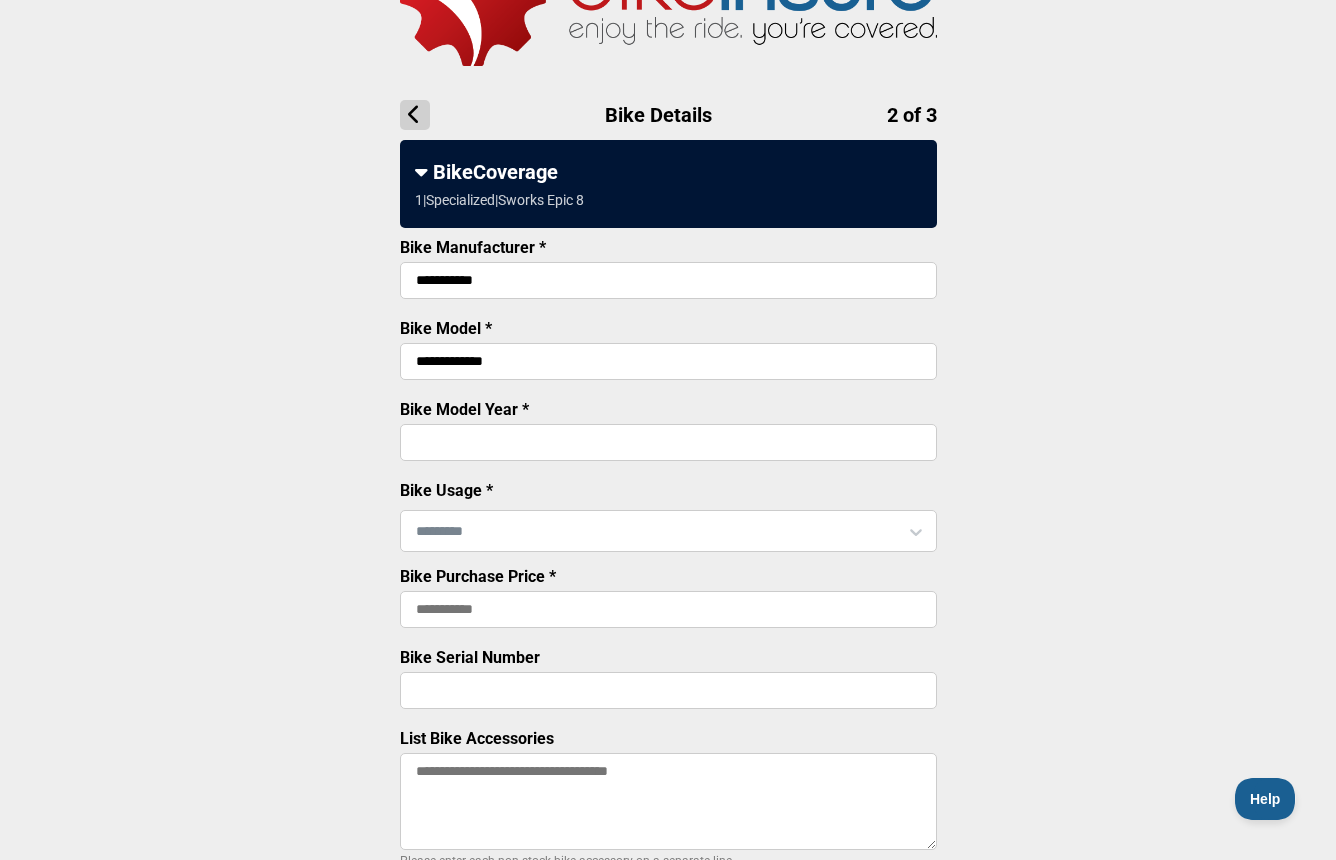 type on "****" 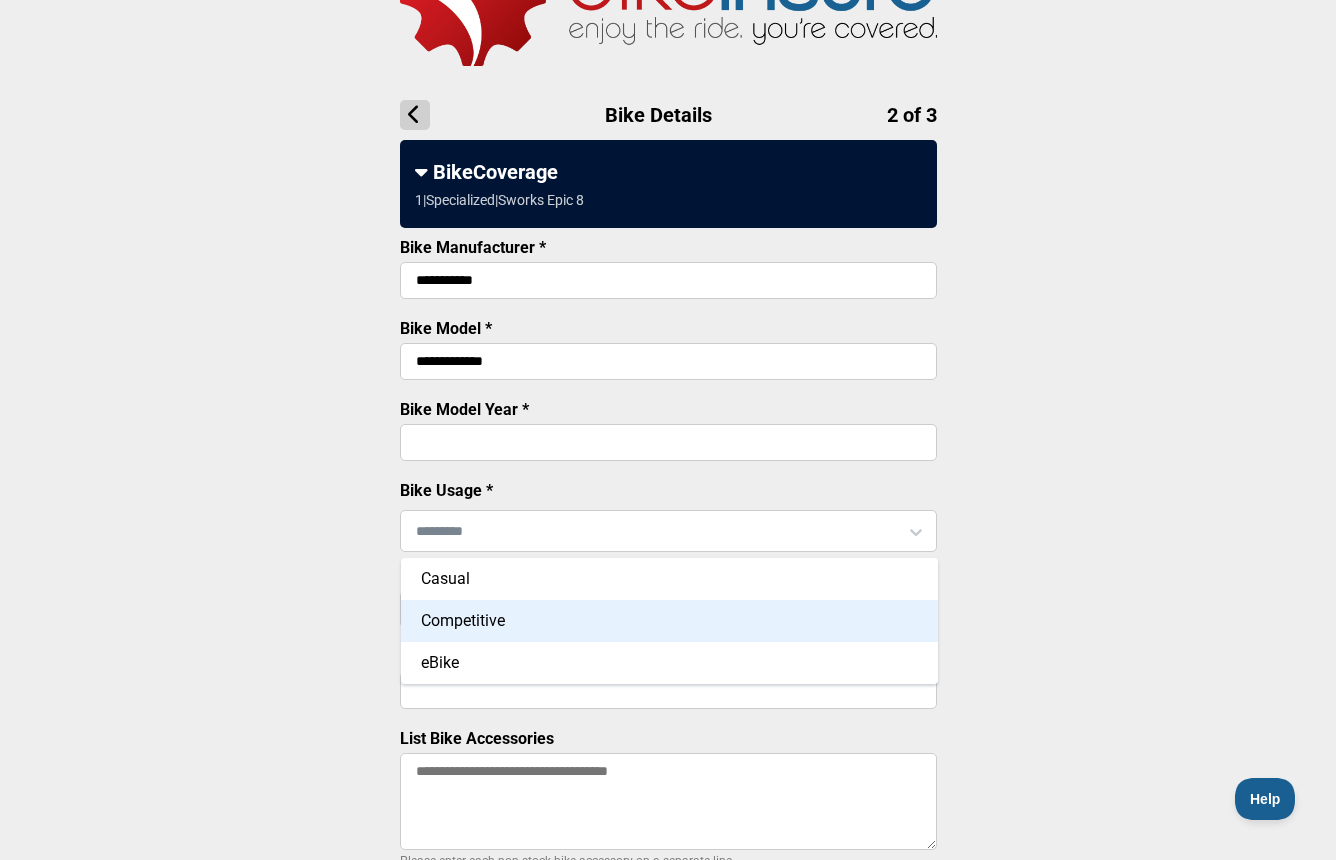 click on "Competitive" at bounding box center (669, 621) 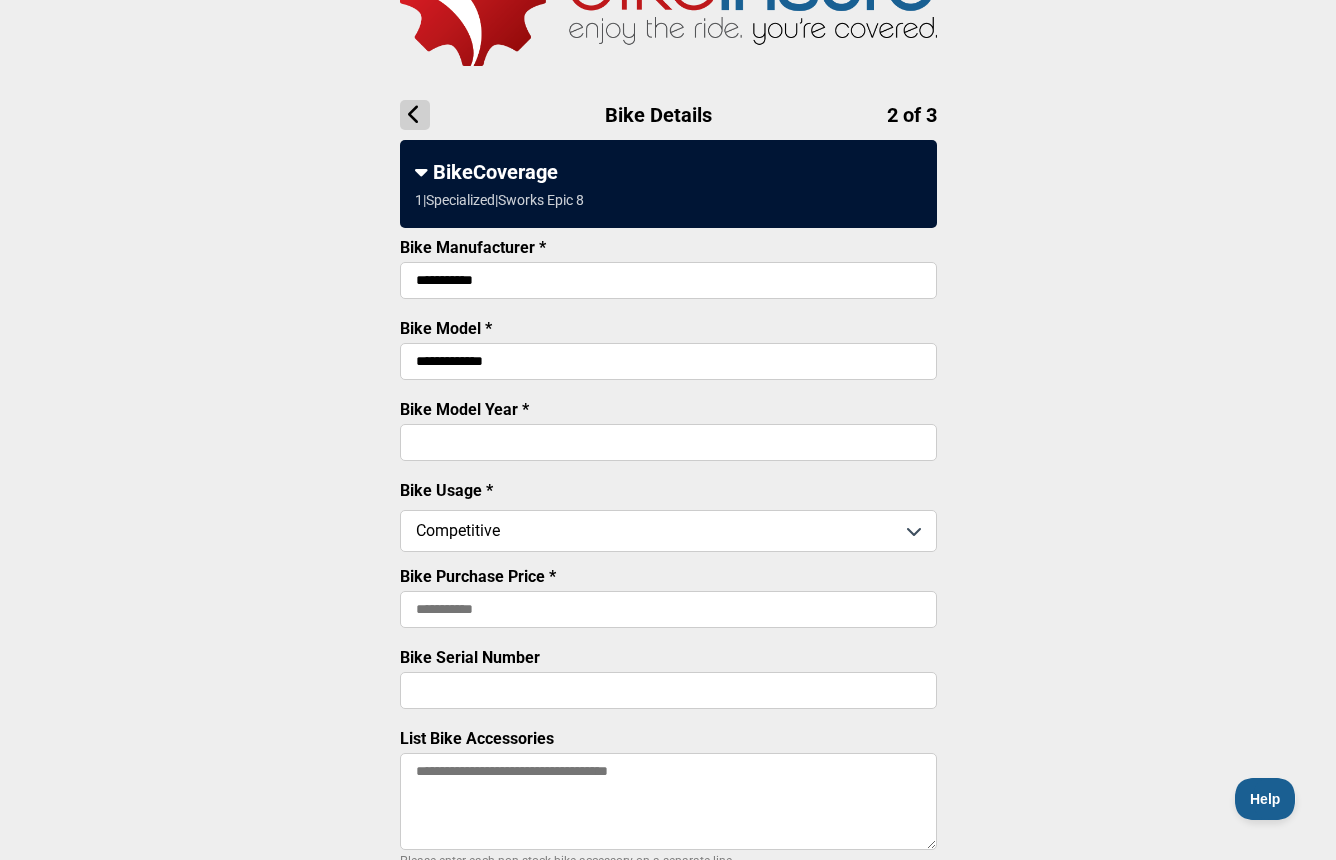 click on "**********" at bounding box center (668, 631) 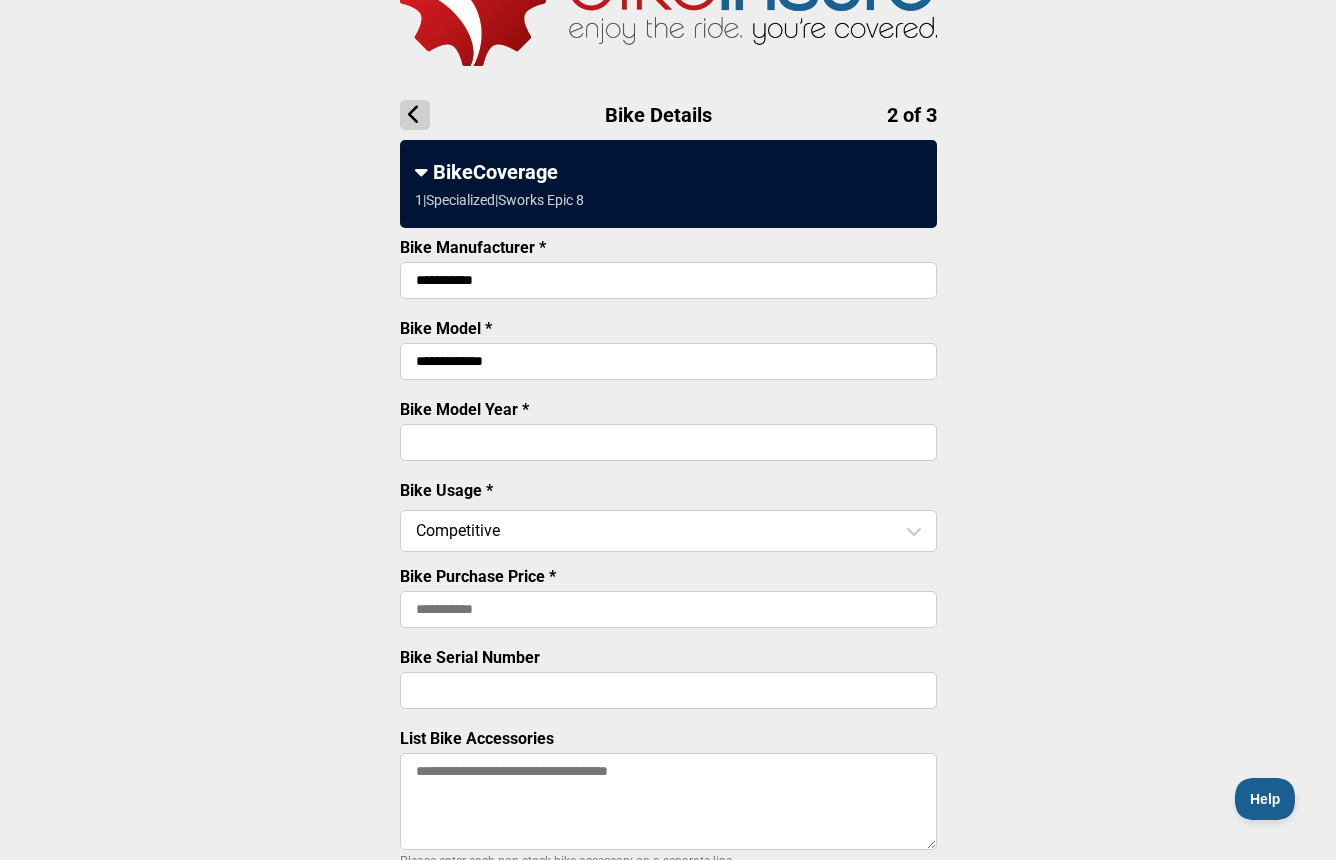 scroll, scrollTop: 300, scrollLeft: 0, axis: vertical 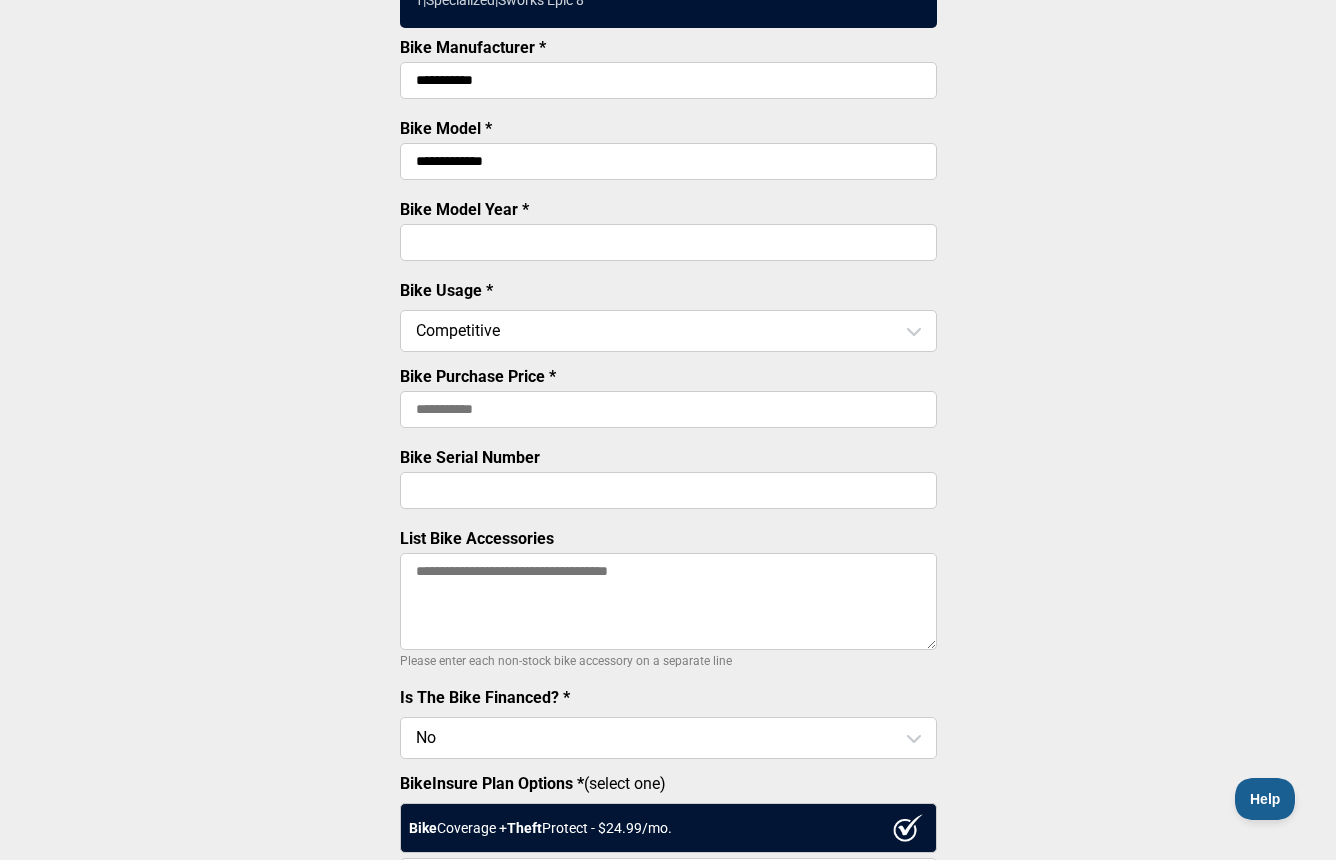 click on "Bike Purchase Price   *" at bounding box center (668, 409) 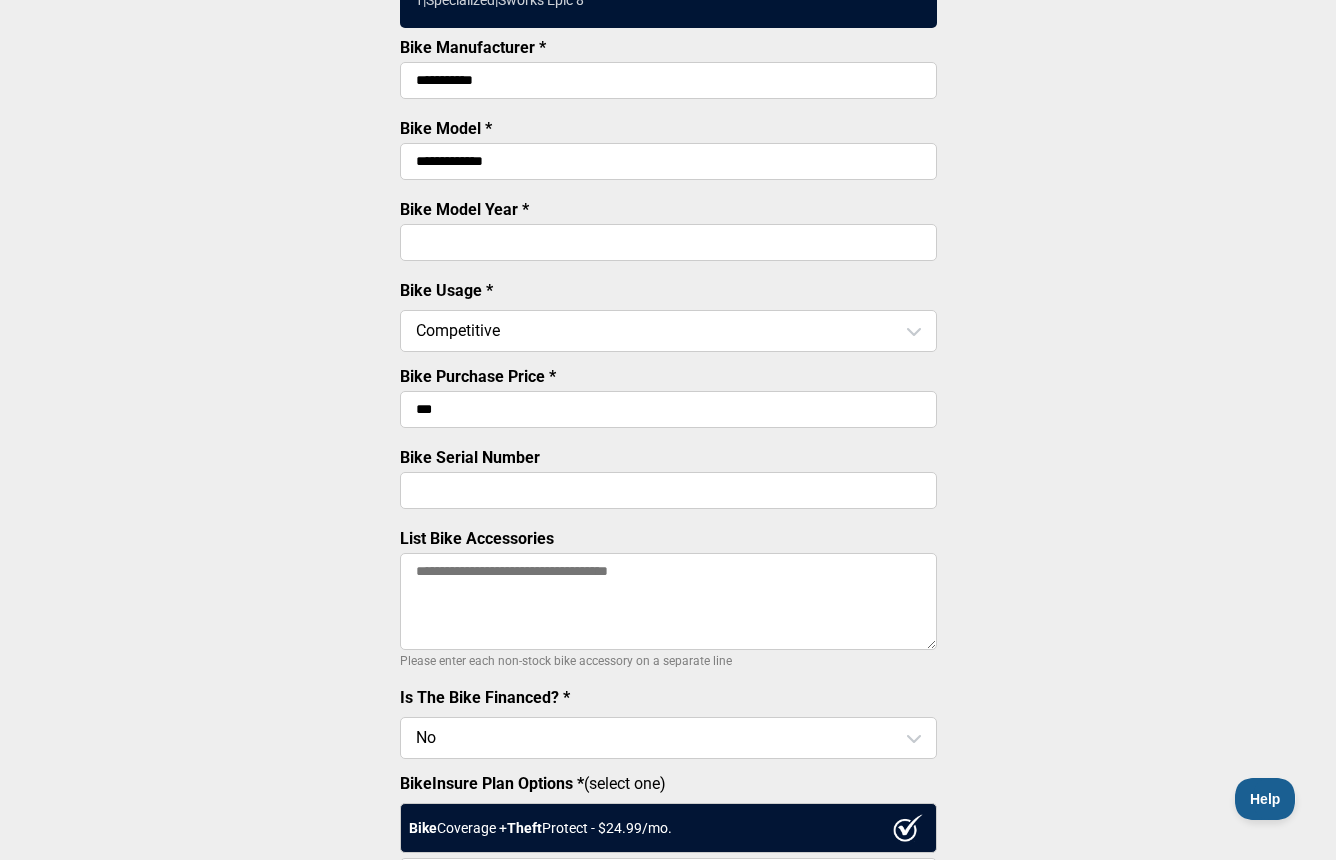 drag, startPoint x: 468, startPoint y: 413, endPoint x: 333, endPoint y: 413, distance: 135 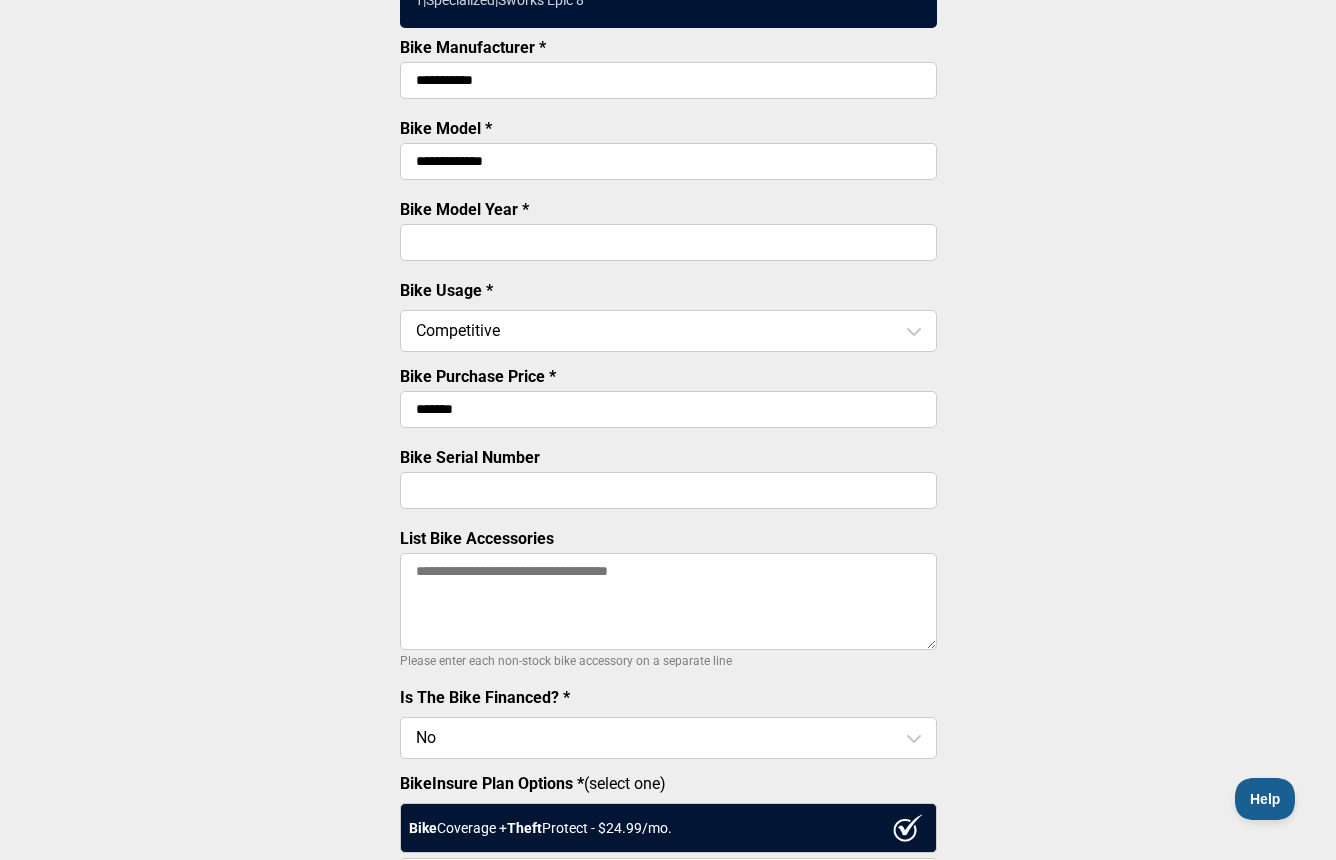 type on "*******" 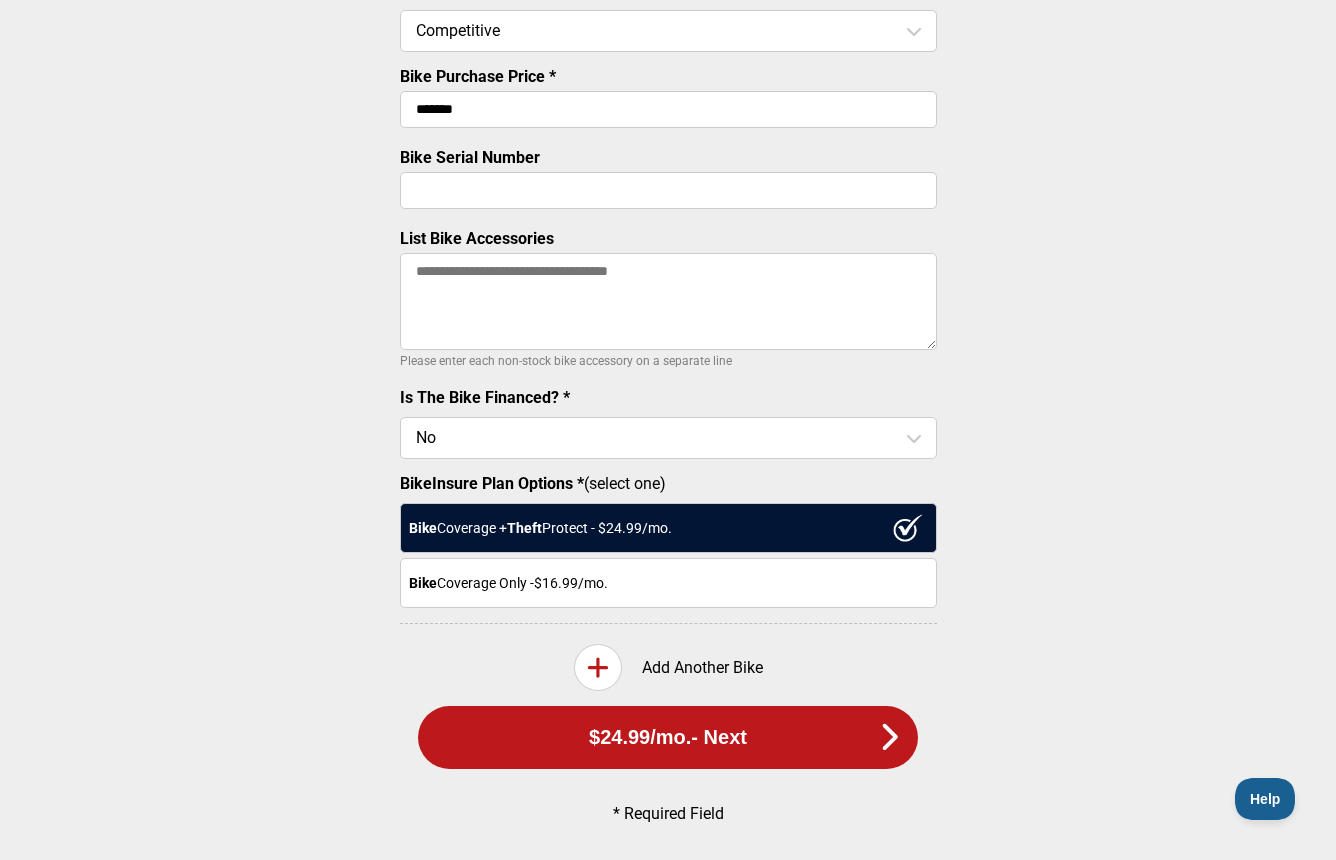 scroll, scrollTop: 624, scrollLeft: 0, axis: vertical 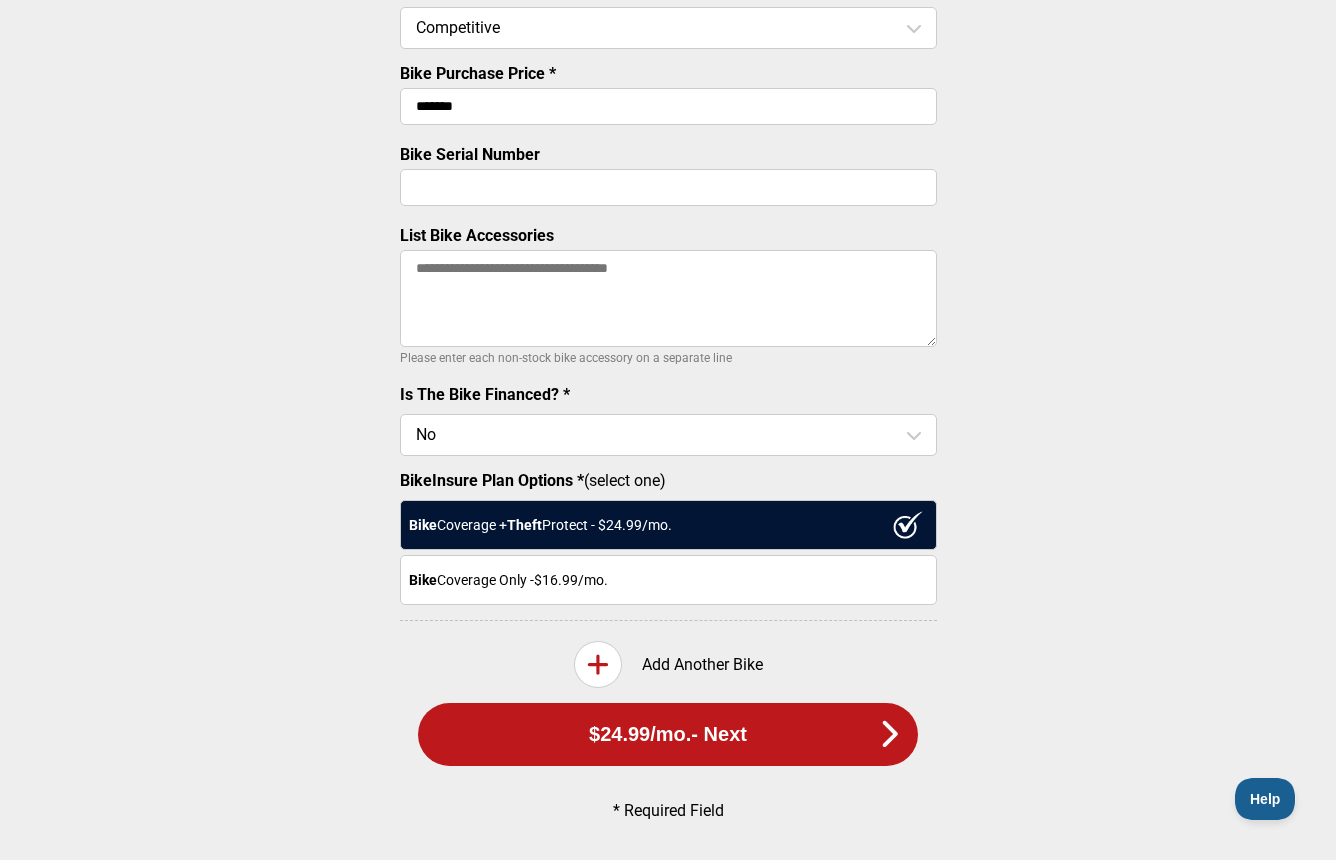 click on "Bike Coverage Only -  $16.99 /mo." at bounding box center (668, 580) 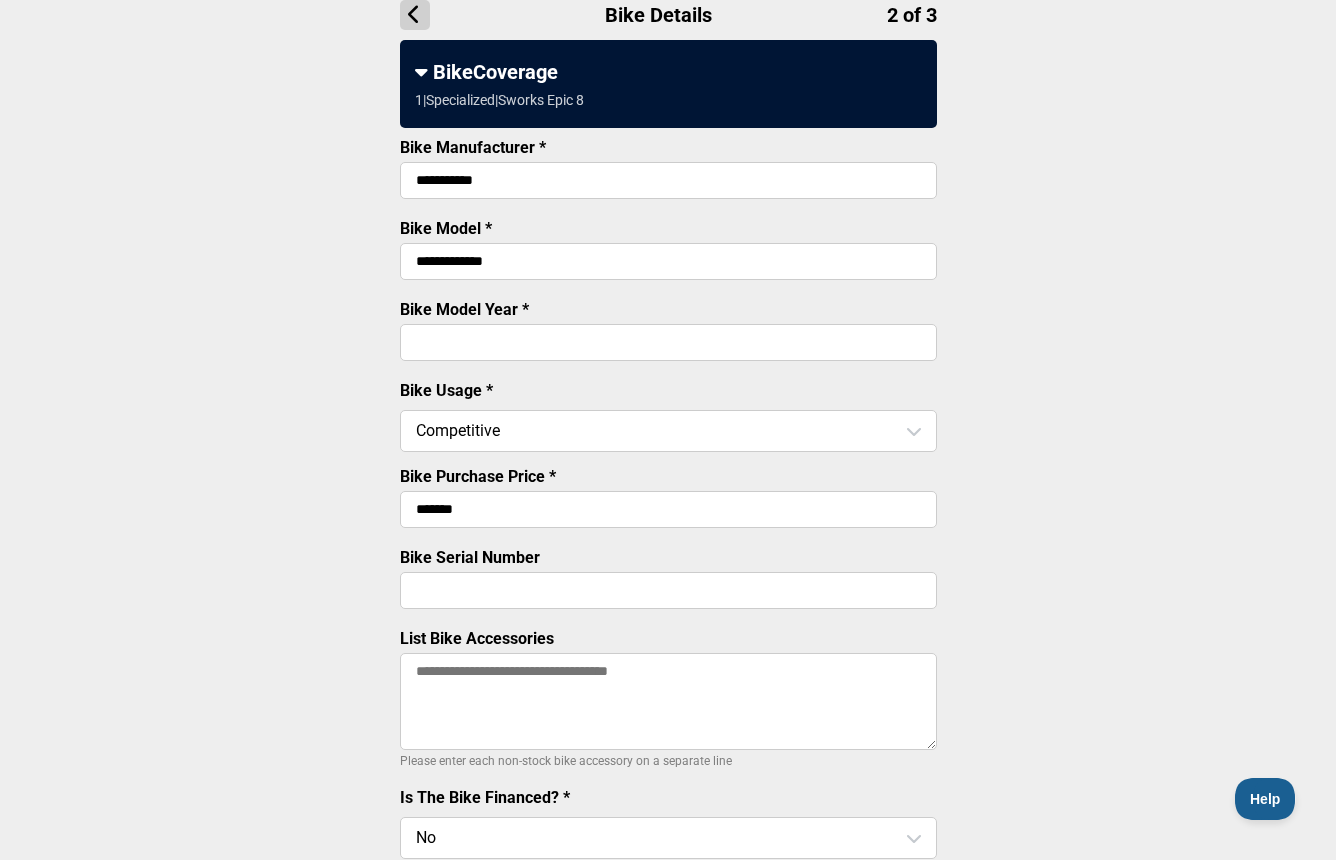 scroll, scrollTop: 624, scrollLeft: 0, axis: vertical 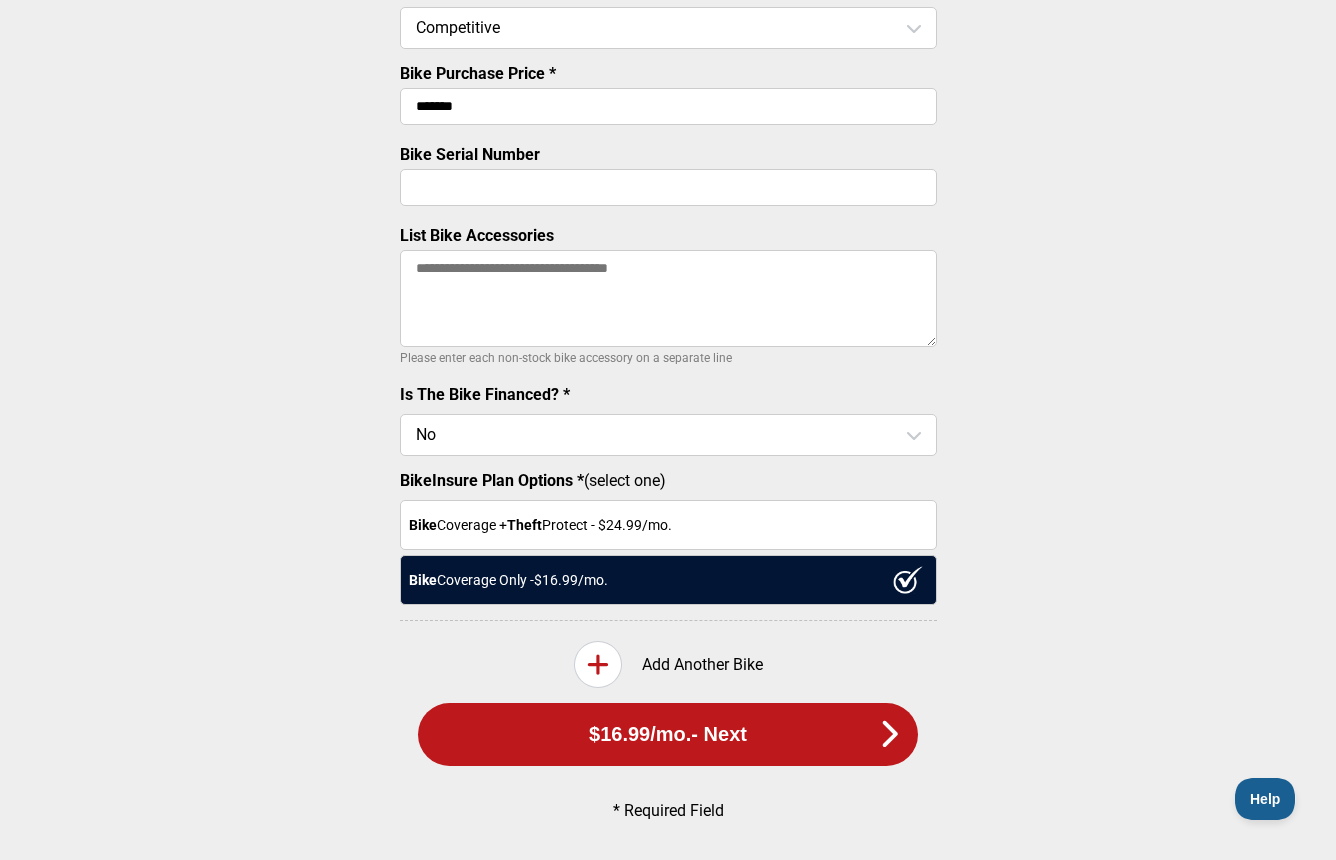click on "/mo." at bounding box center (670, 734) 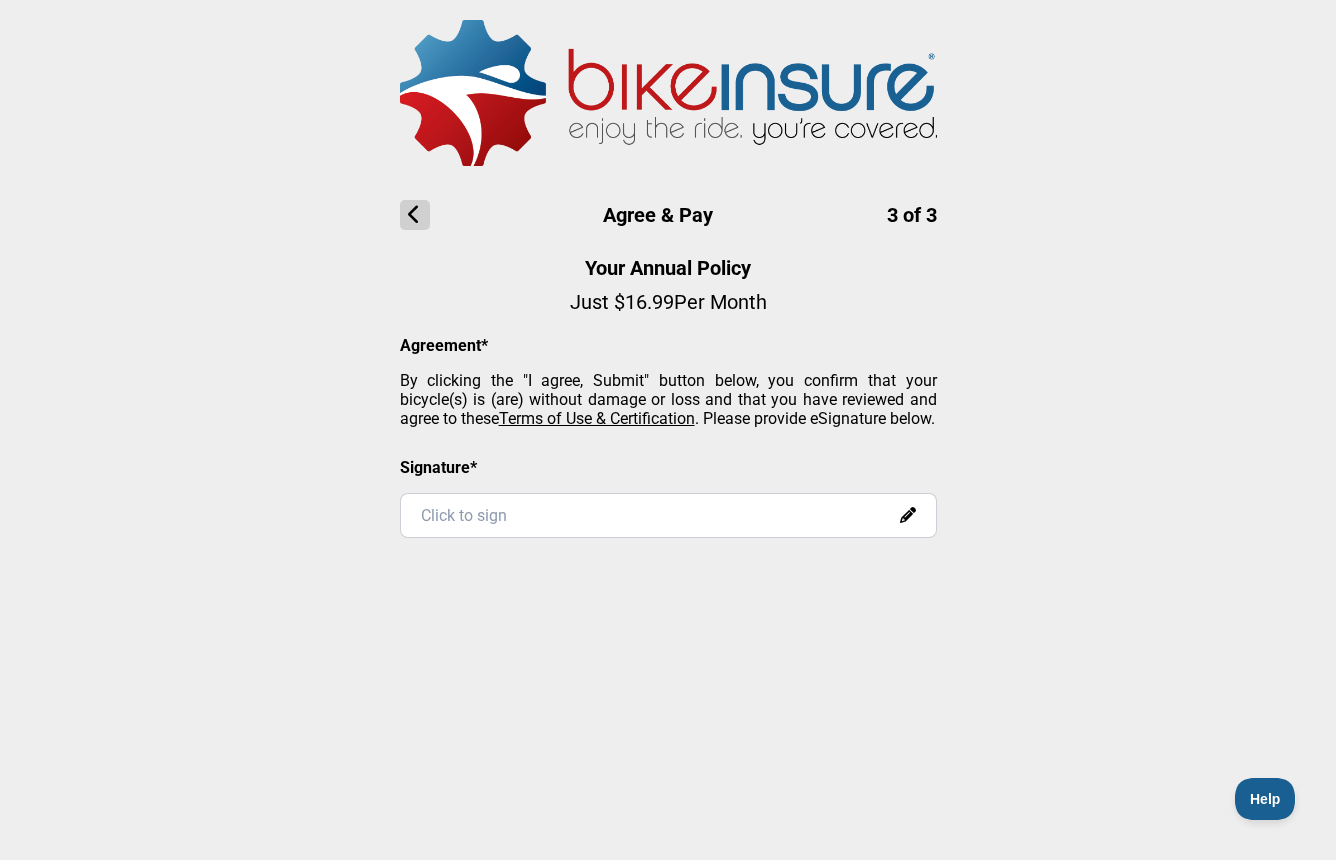 scroll, scrollTop: 0, scrollLeft: 0, axis: both 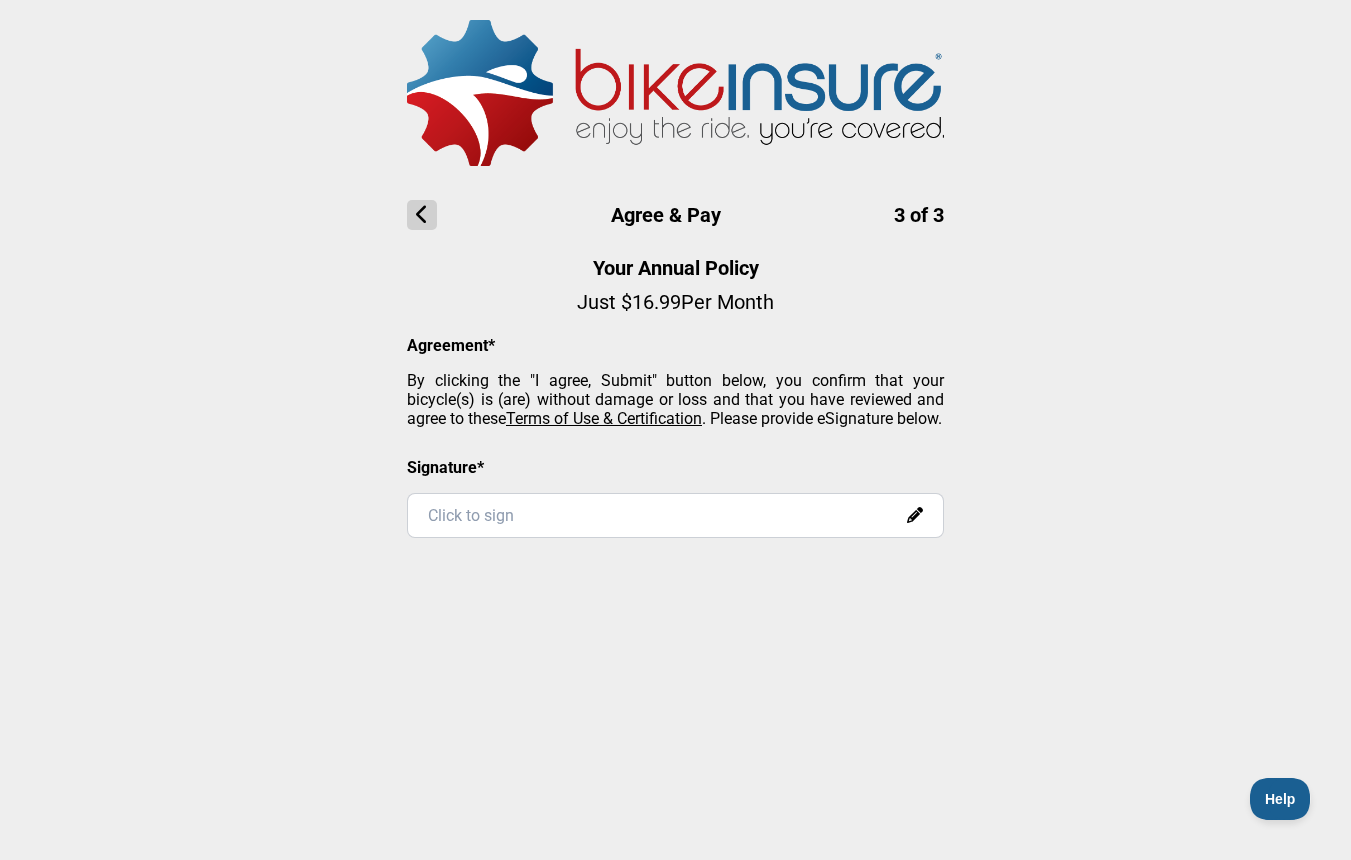 click at bounding box center (422, 215) 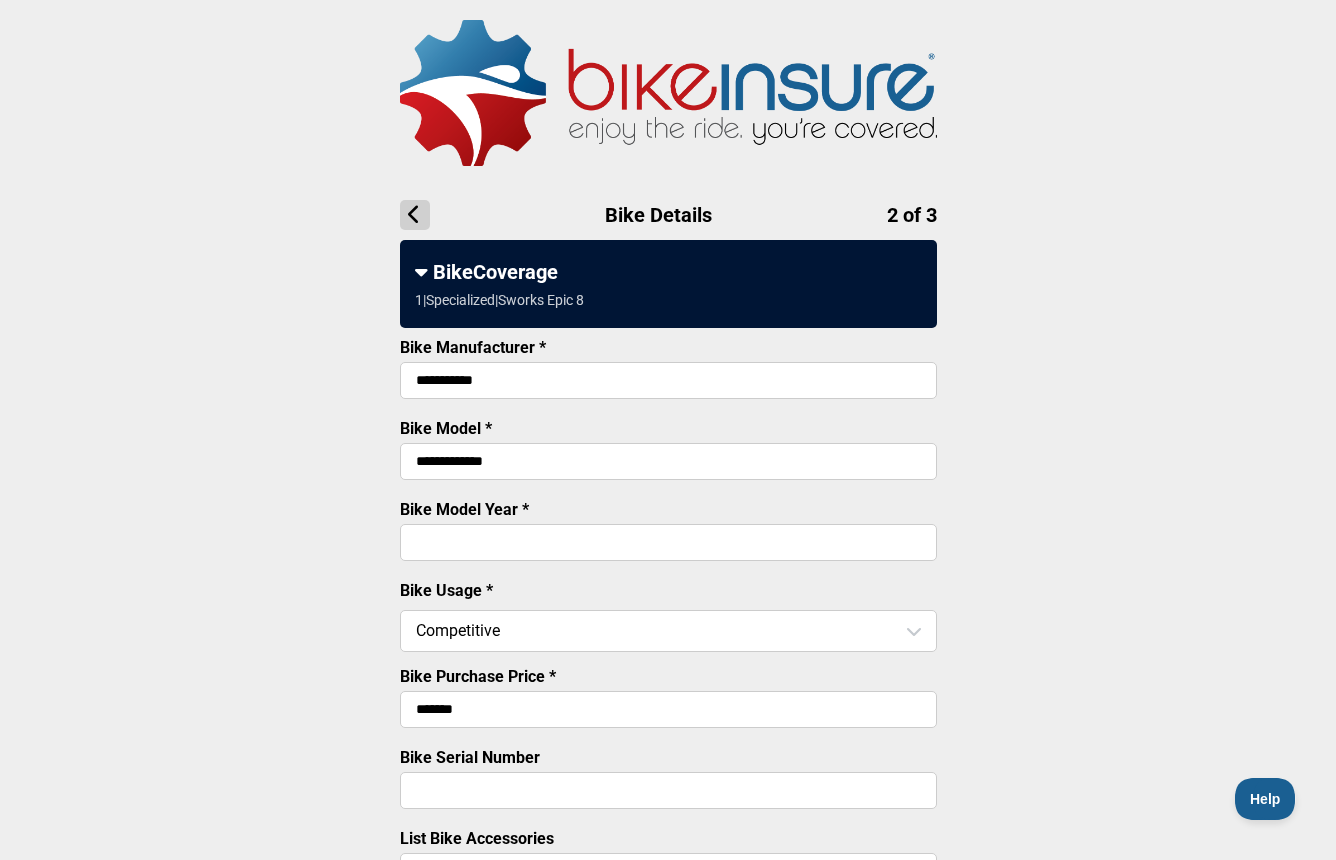 click at bounding box center (415, 215) 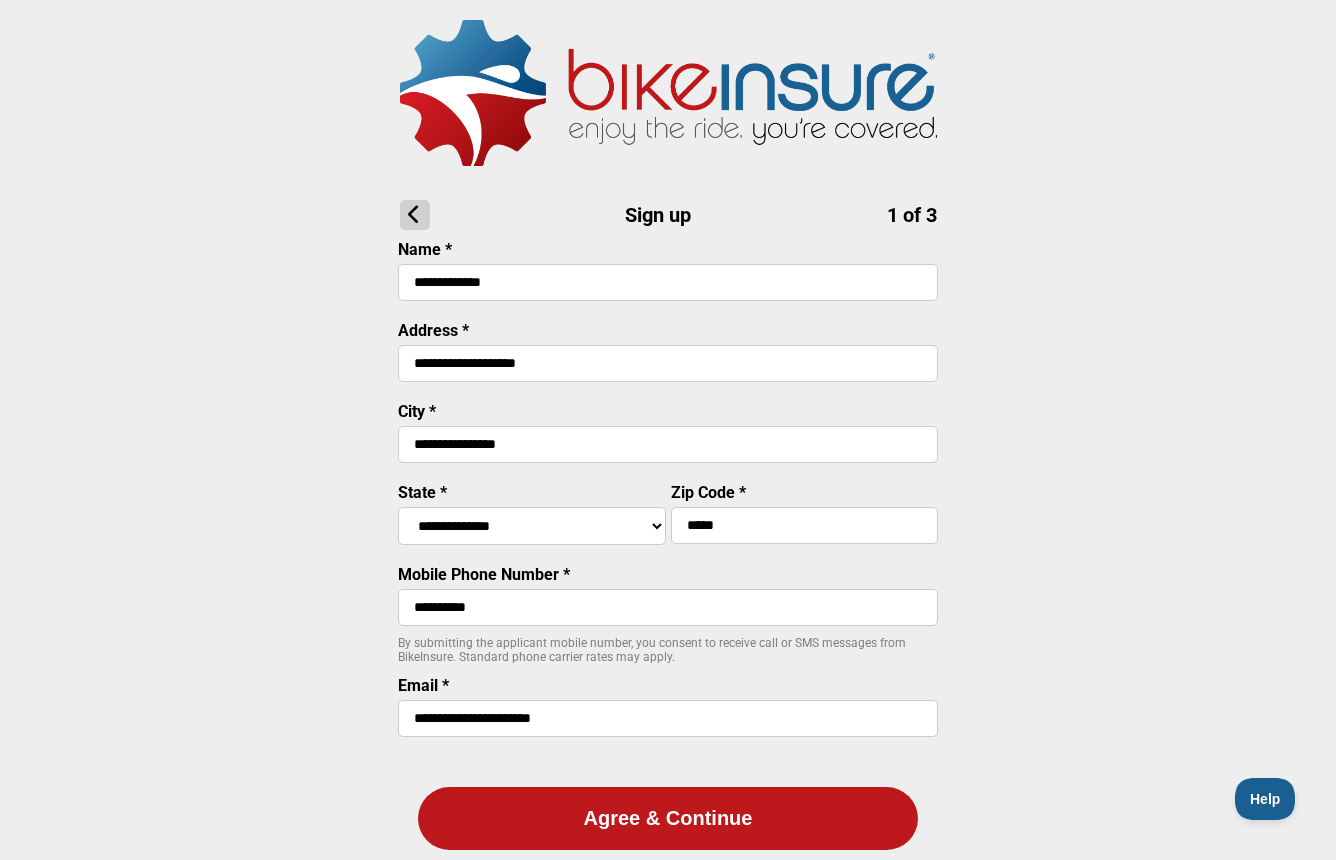 click at bounding box center (415, 215) 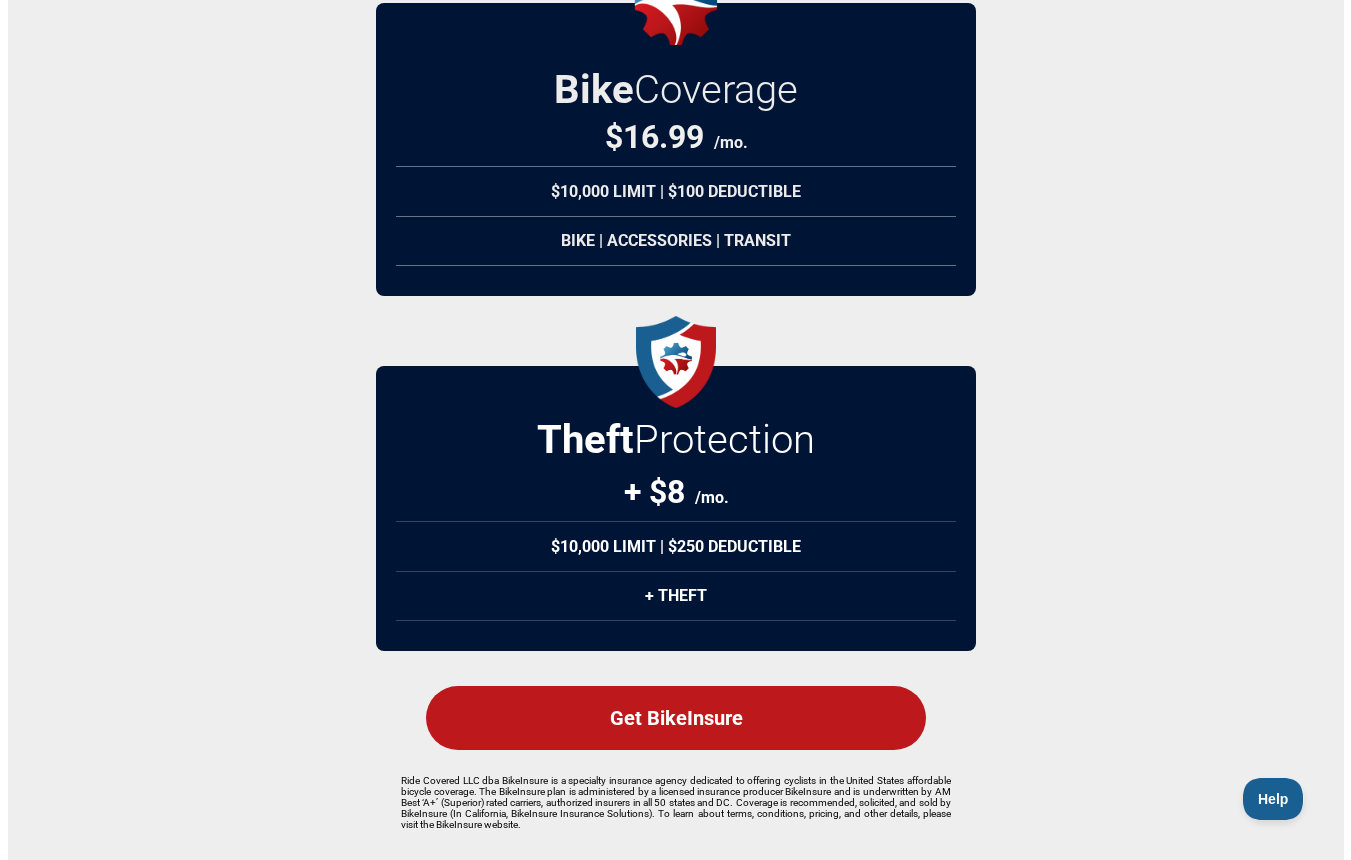 scroll, scrollTop: 0, scrollLeft: 0, axis: both 